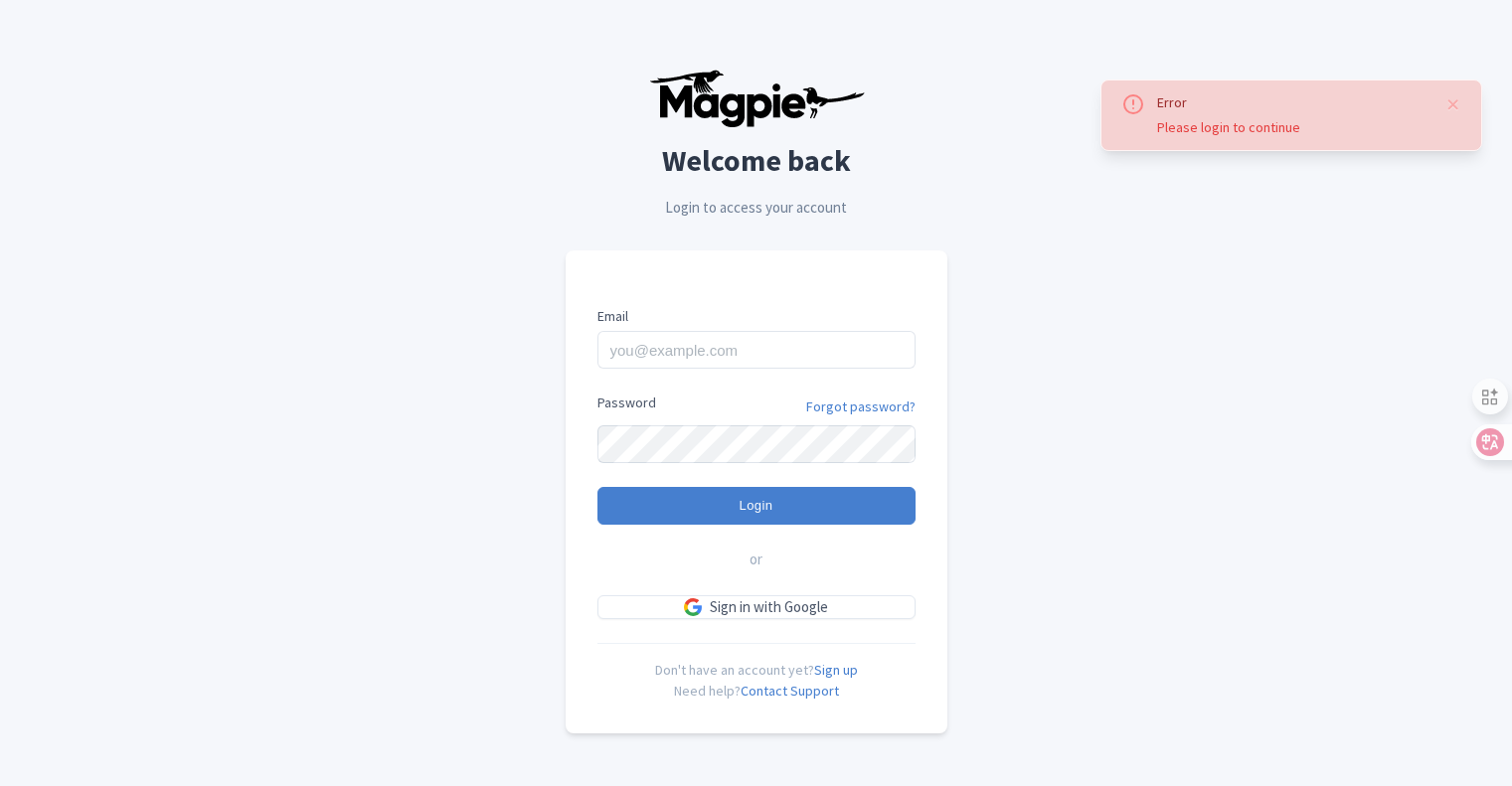 scroll, scrollTop: 0, scrollLeft: 0, axis: both 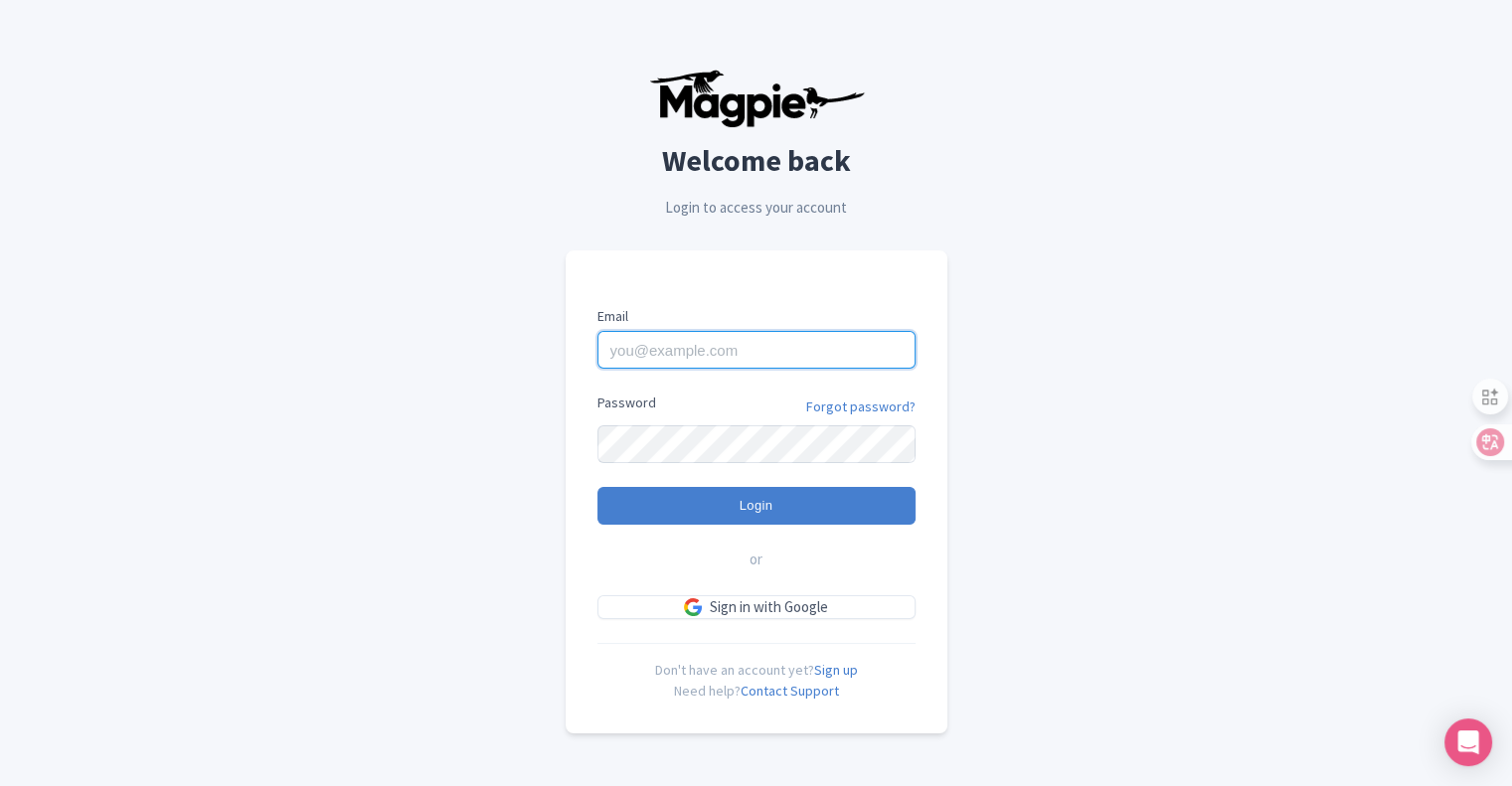 click on "Email" at bounding box center [756, 350] 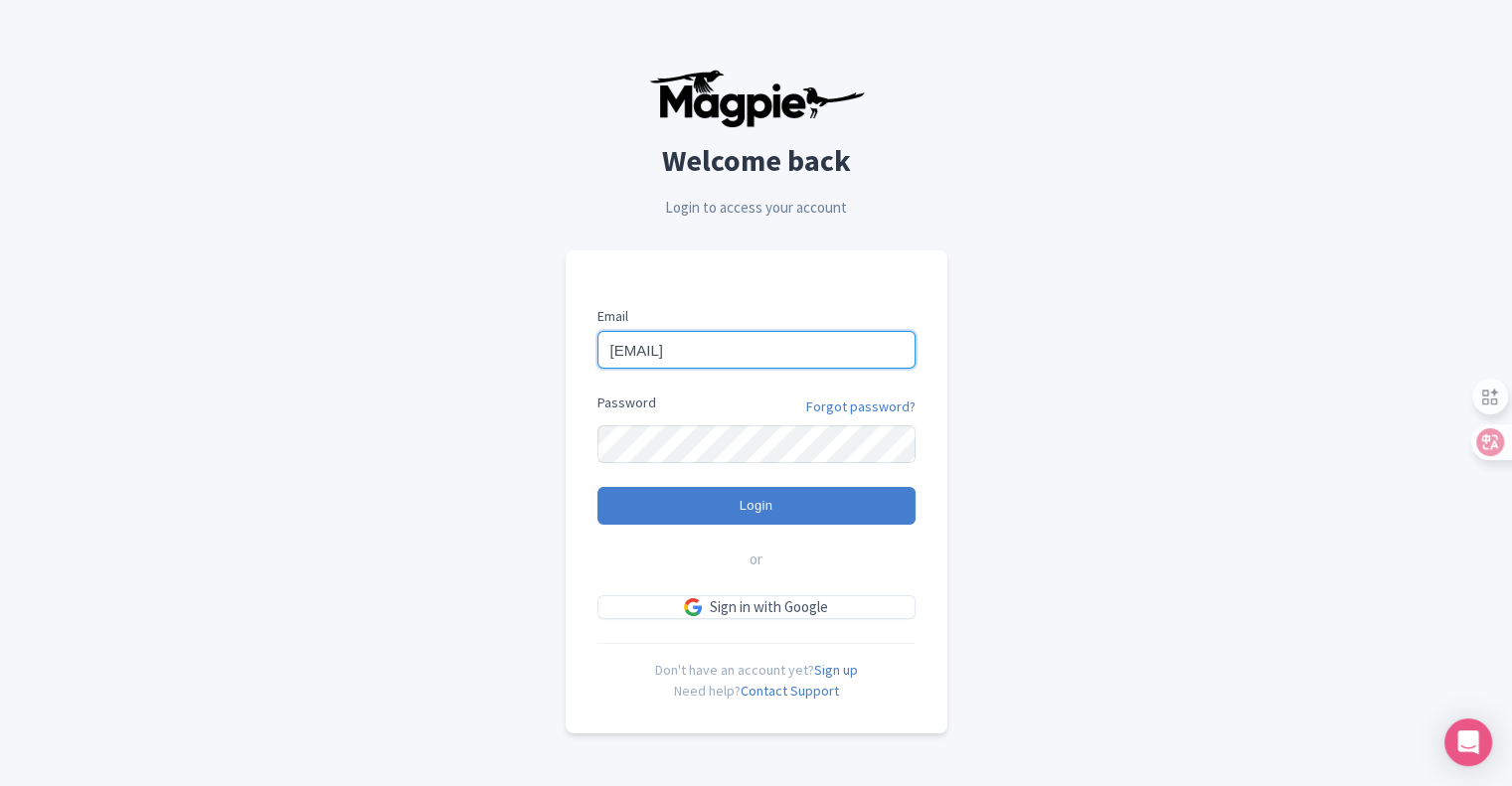 type on "bajwa@bookingmaze.com" 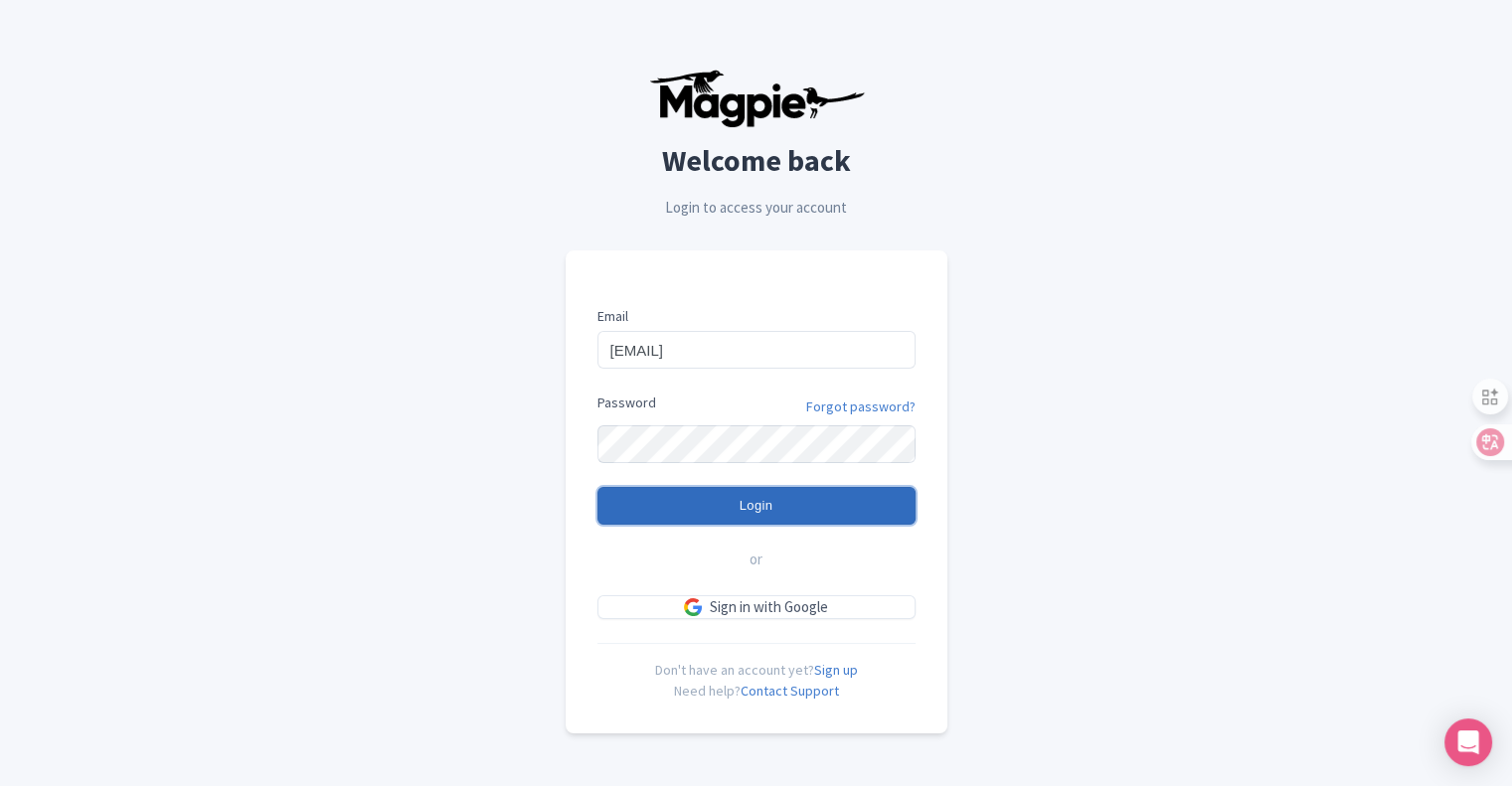 click on "Login" at bounding box center [756, 506] 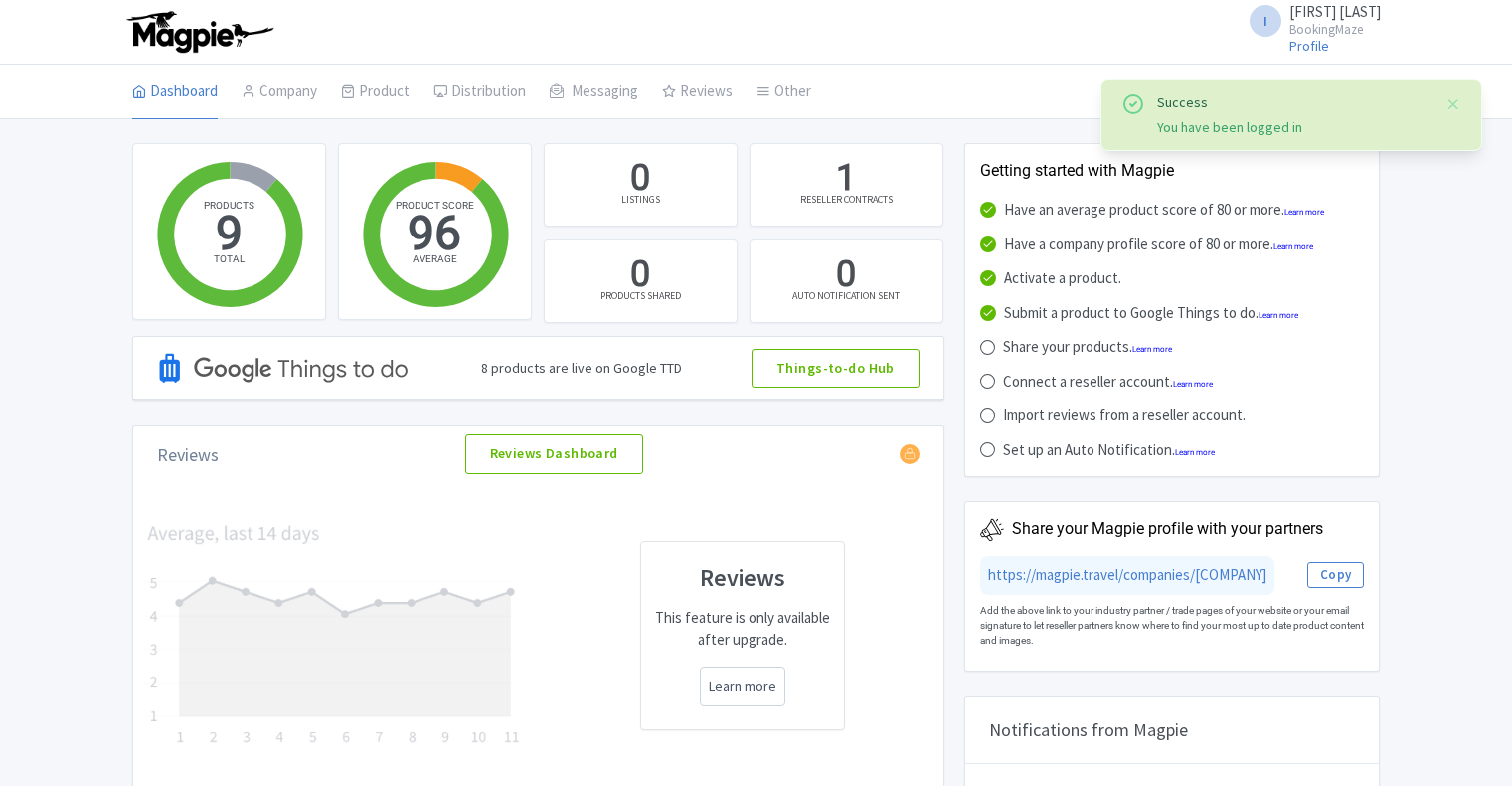 scroll, scrollTop: 0, scrollLeft: 0, axis: both 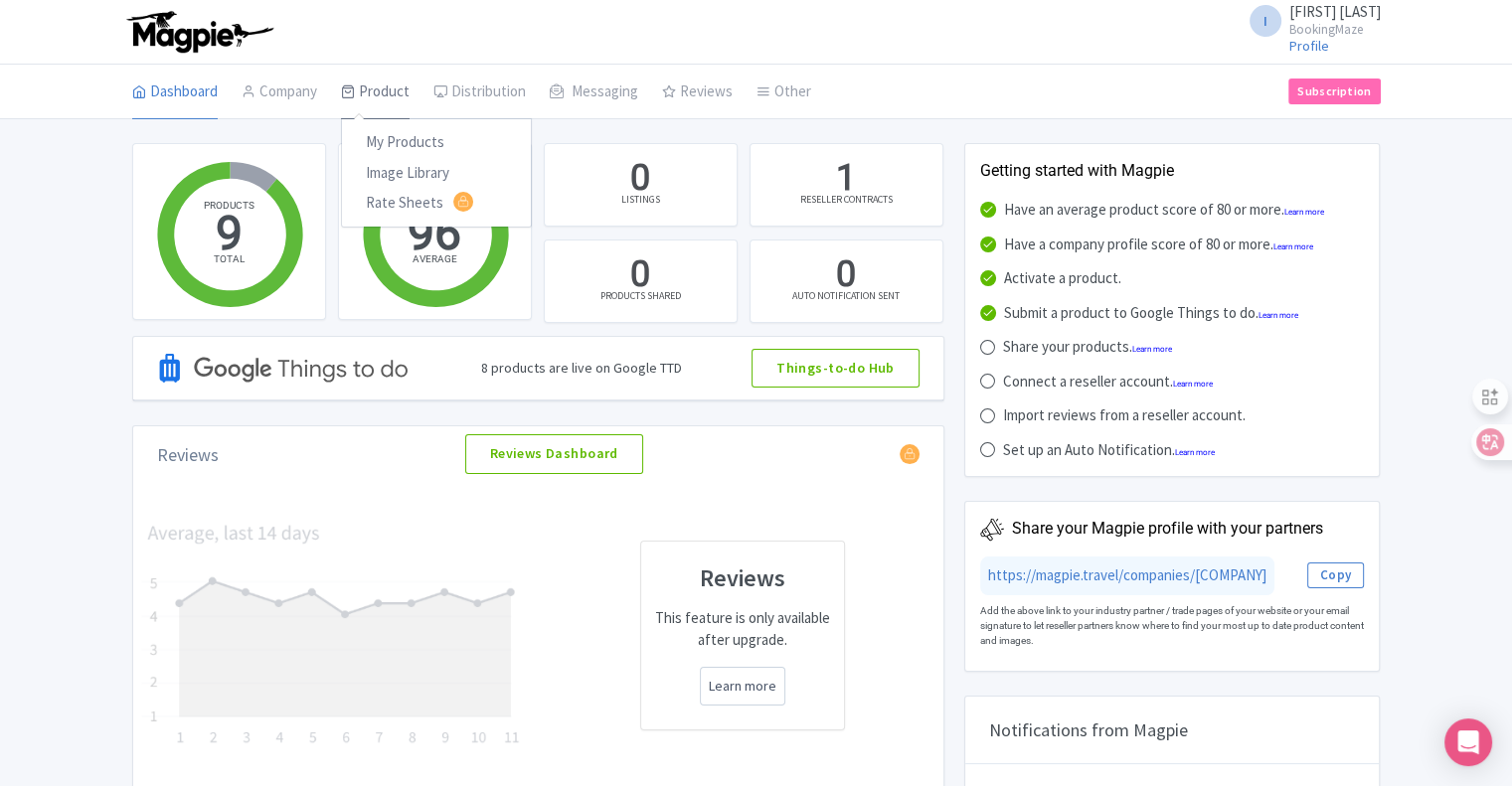 click on "Product" at bounding box center (375, 92) 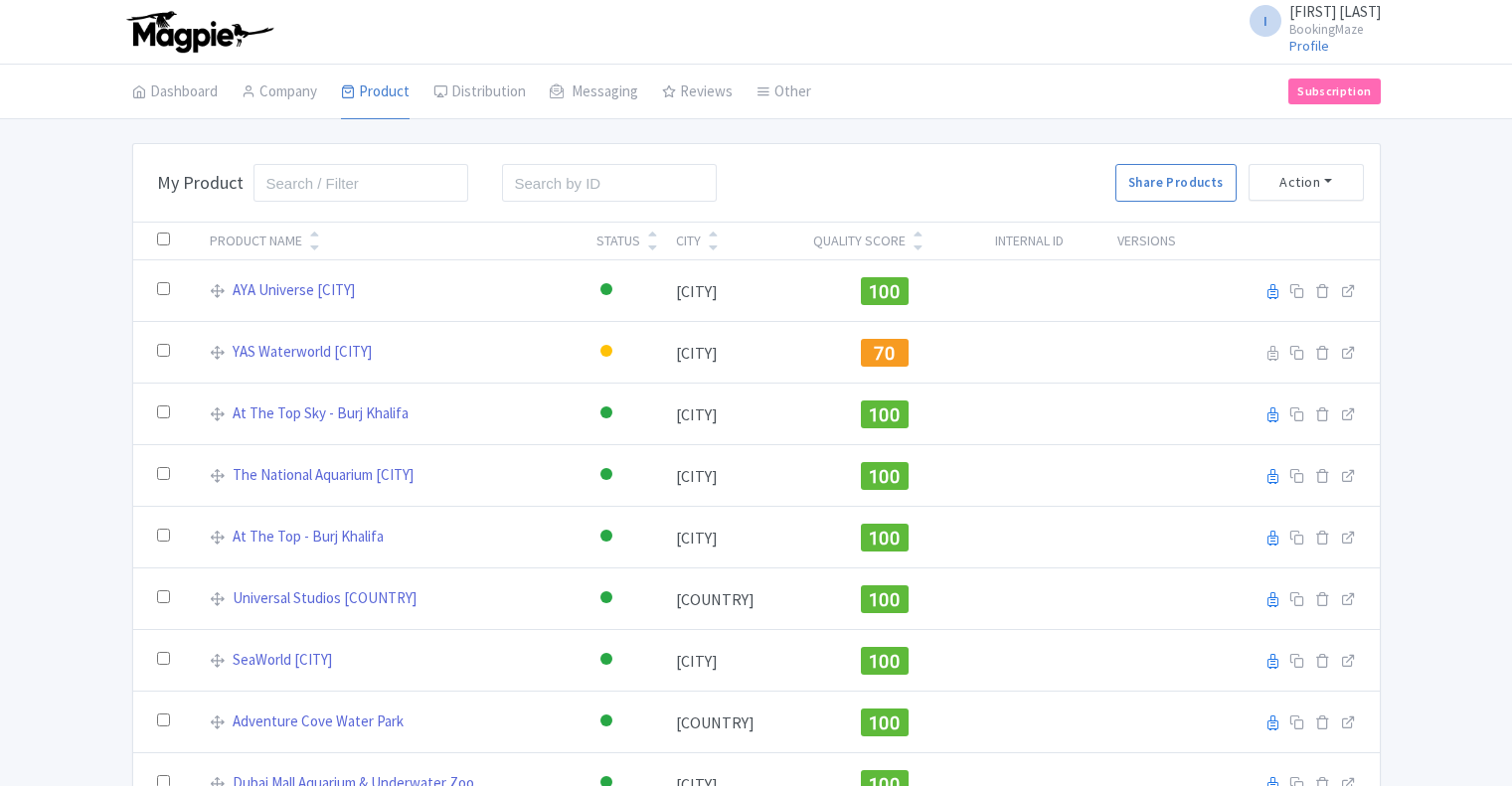 scroll, scrollTop: 0, scrollLeft: 0, axis: both 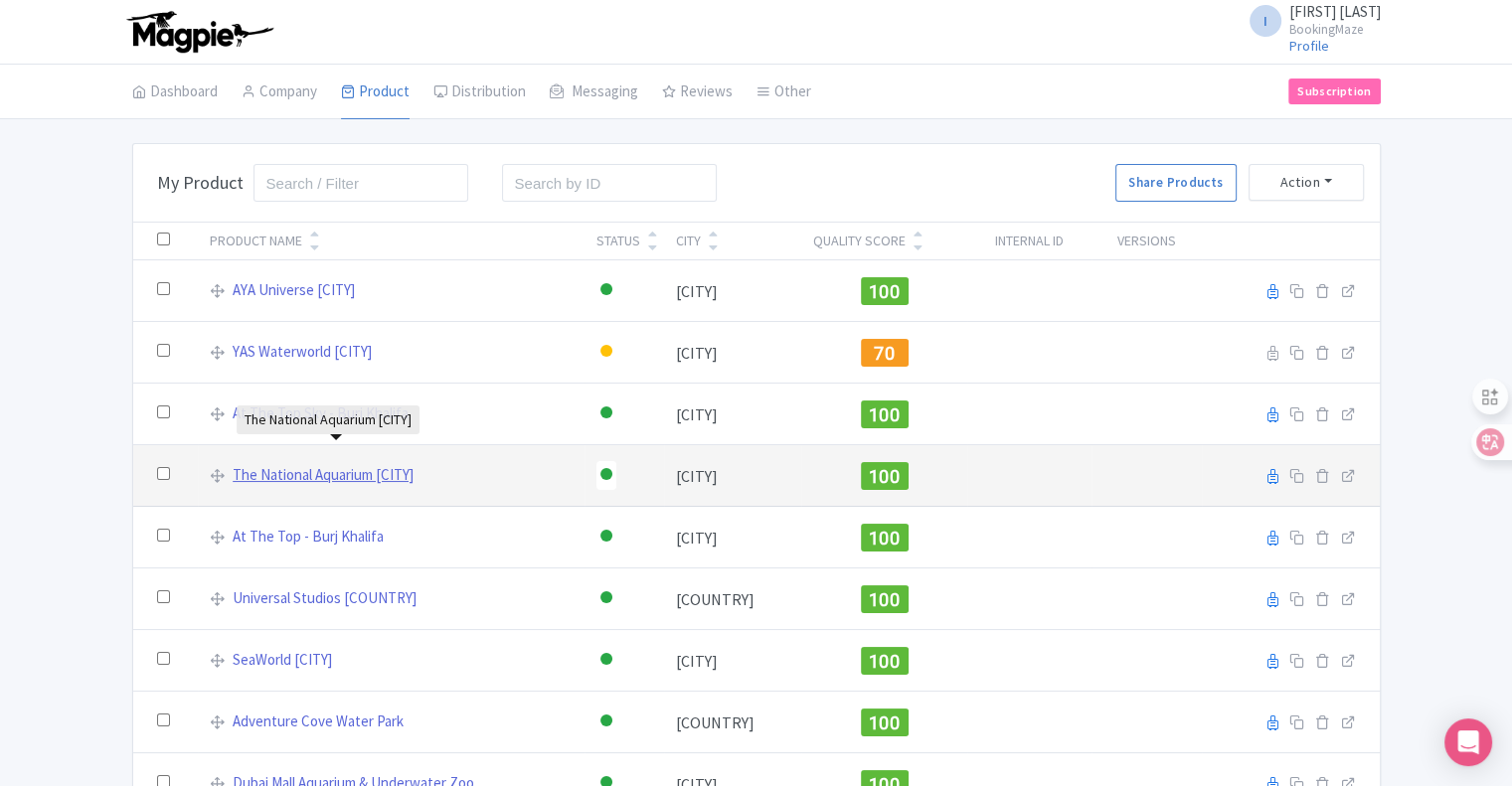 click on "The National Aquarium Abu Dhabi" at bounding box center [323, 475] 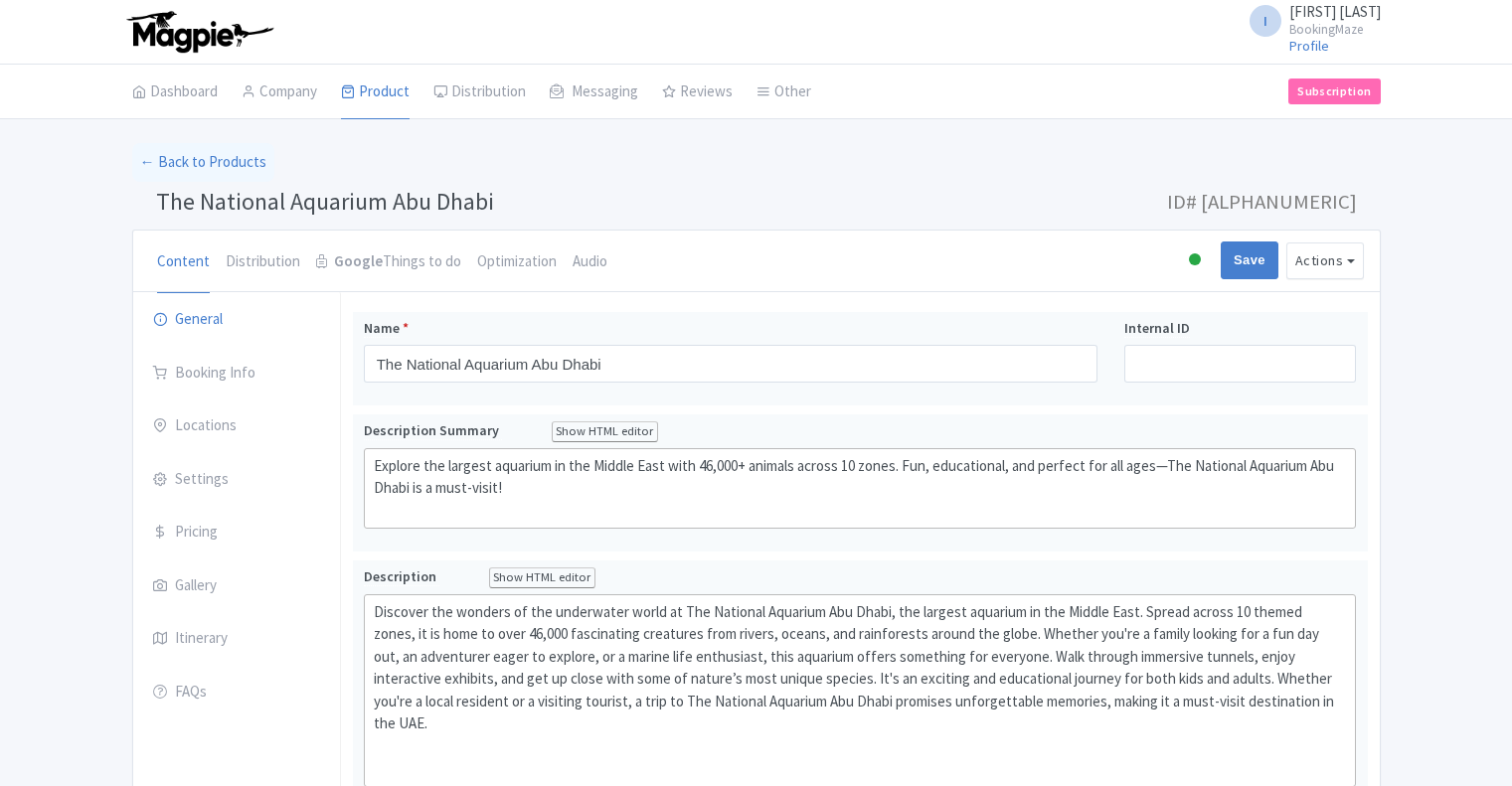 scroll, scrollTop: 99, scrollLeft: 0, axis: vertical 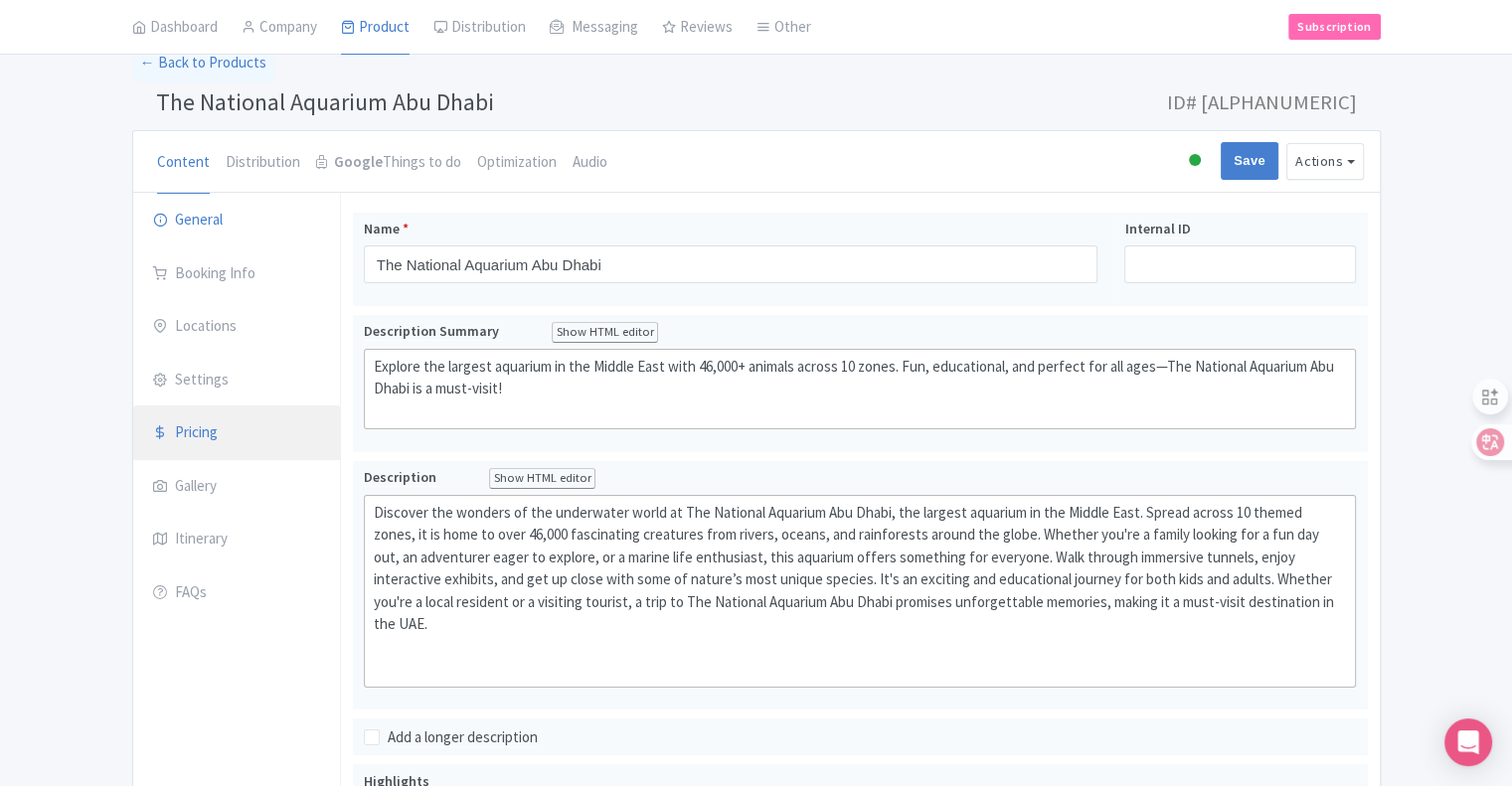 click on "Pricing" at bounding box center (237, 433) 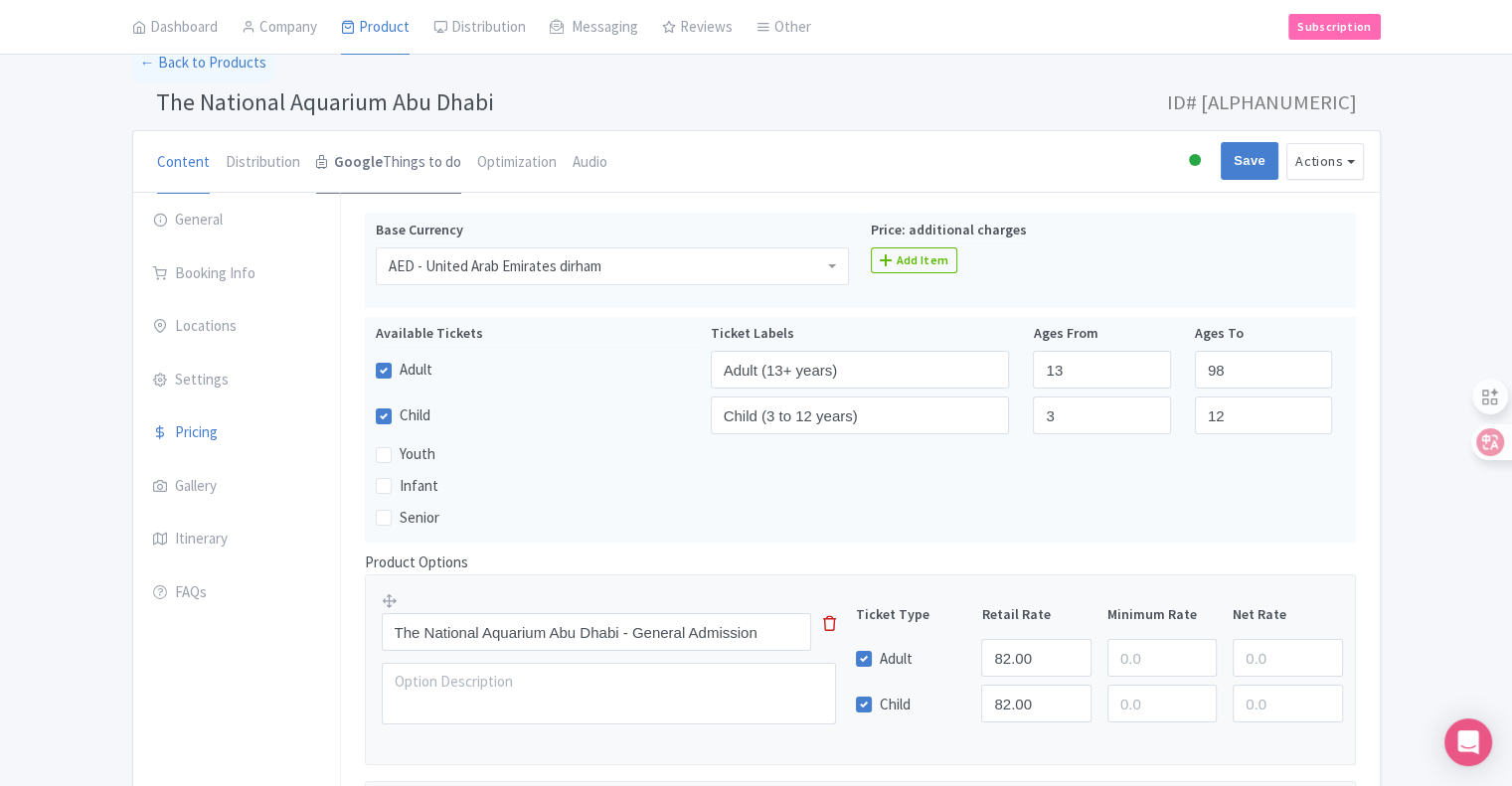 click on "Google" at bounding box center [358, 162] 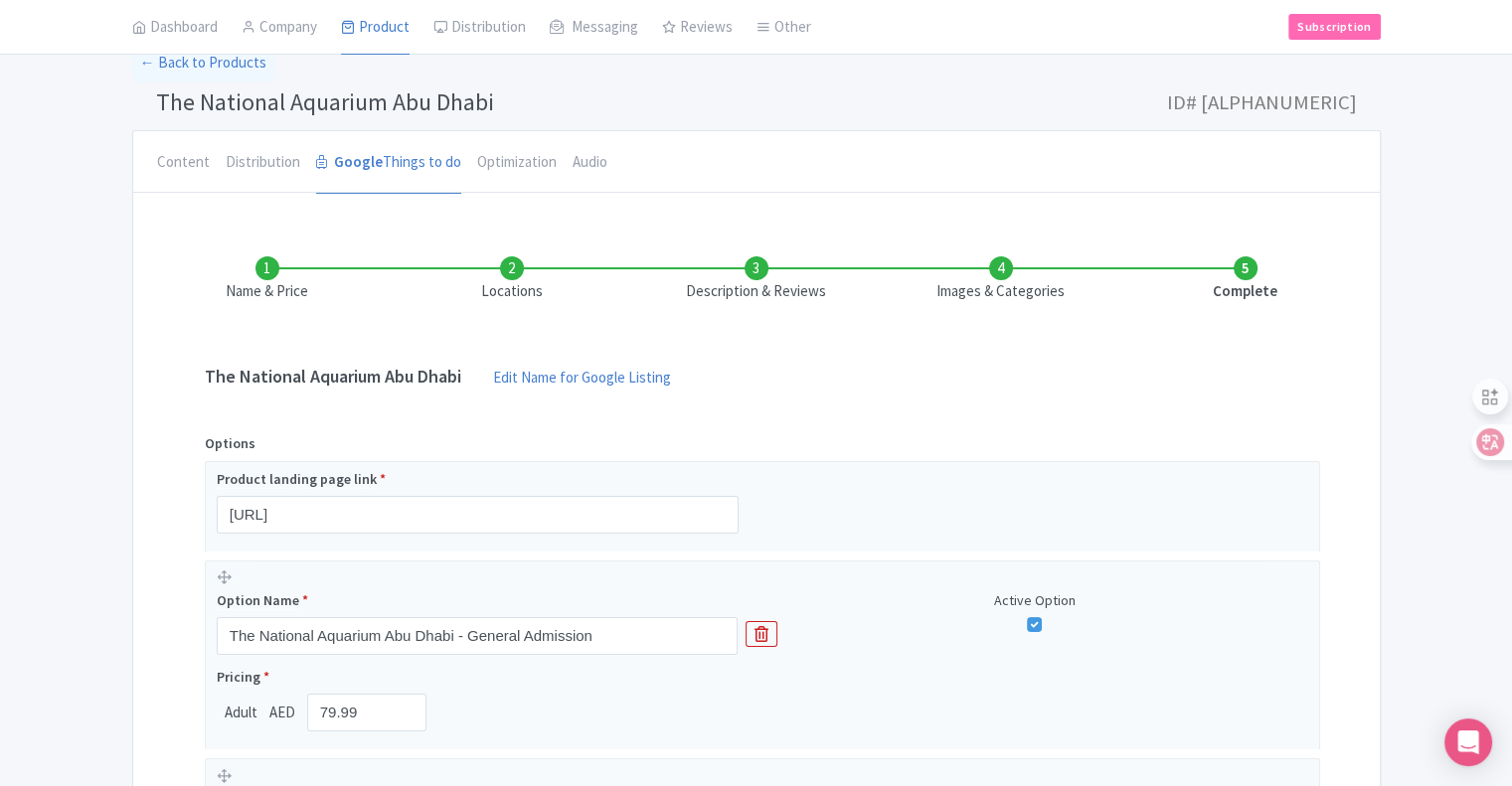 scroll, scrollTop: 199, scrollLeft: 0, axis: vertical 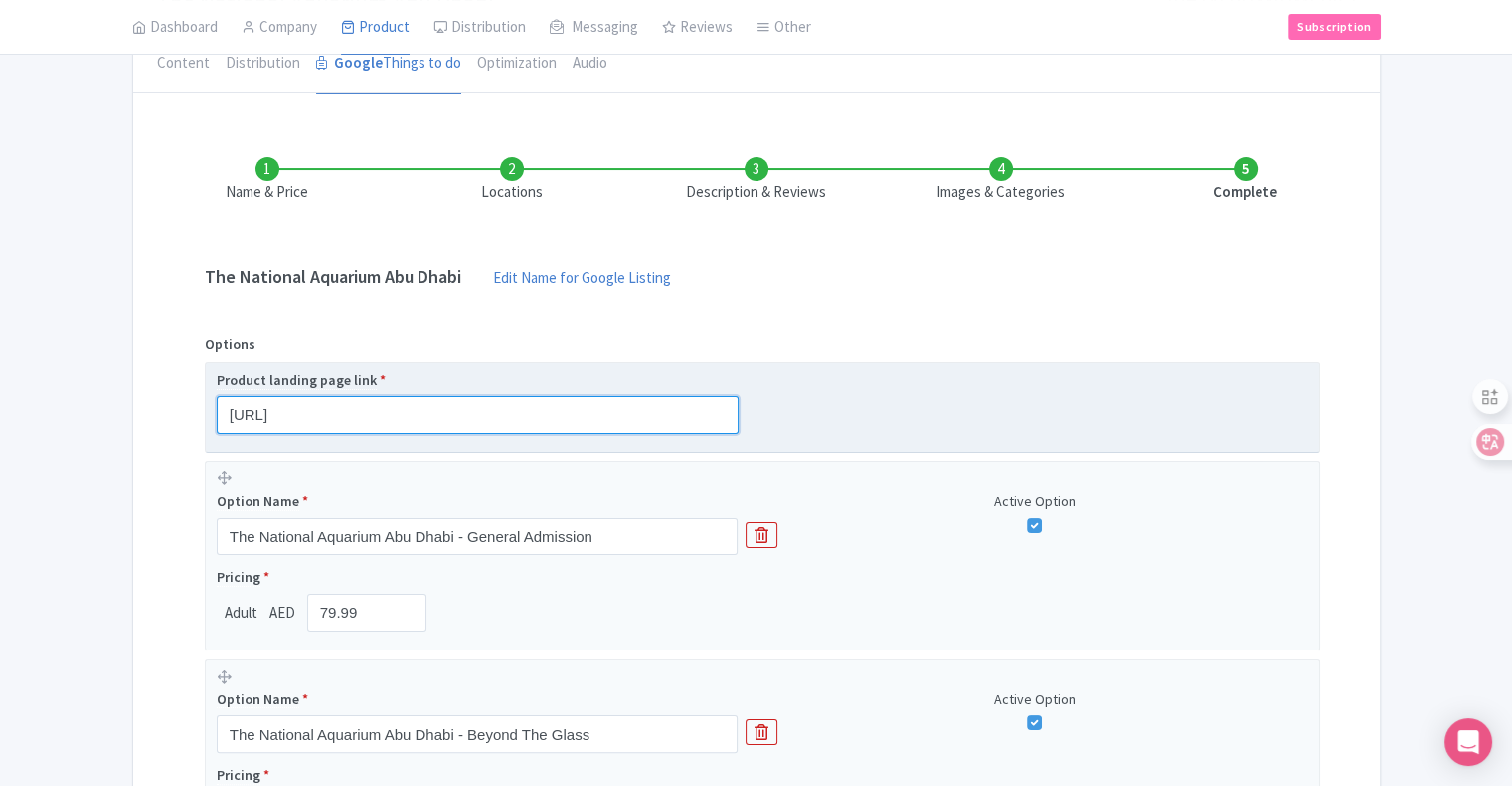 click on "https://bookingmaze.com/product/the-national-aquarium-abu-dhabi/" at bounding box center (477, 415) 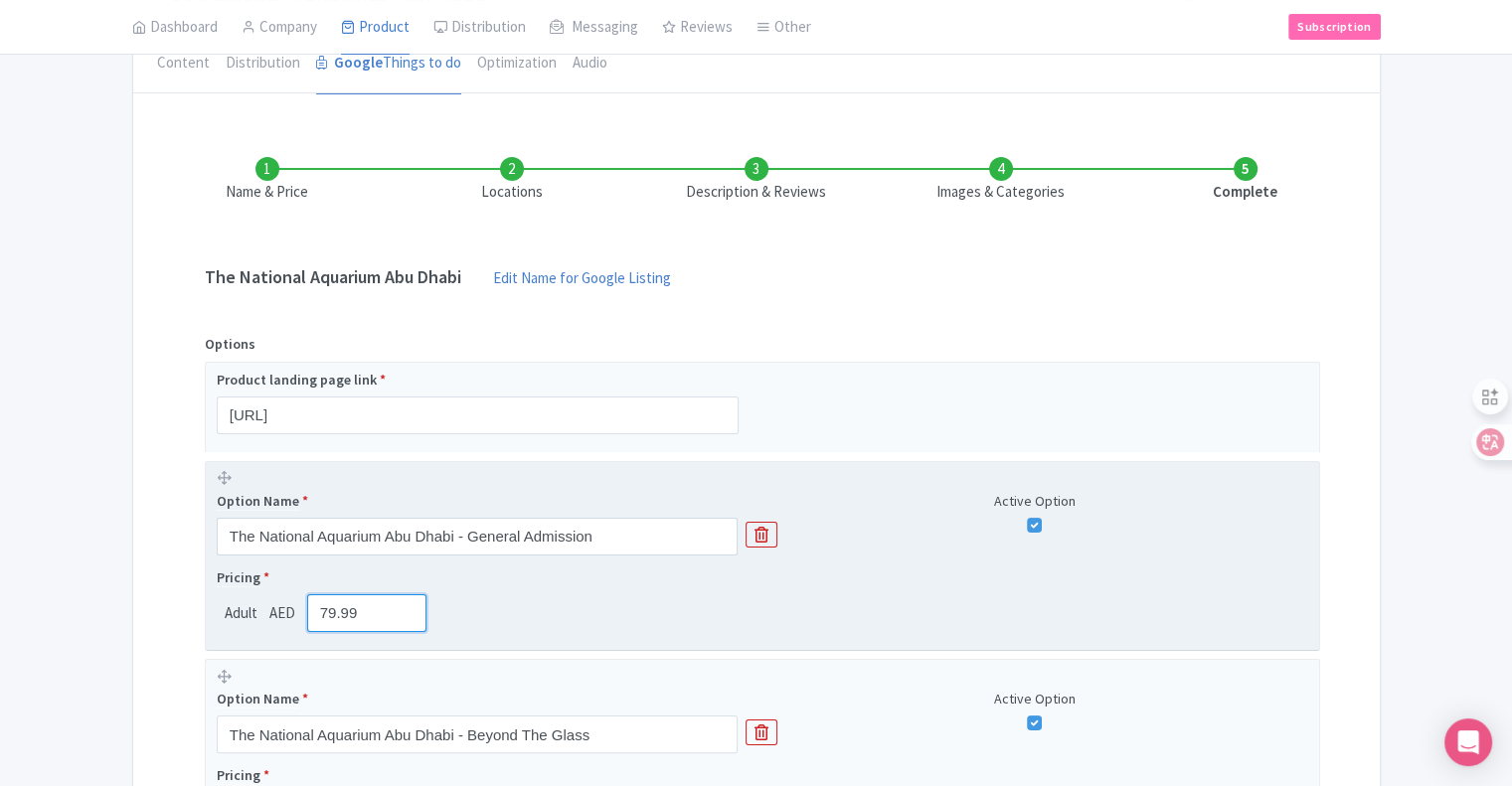 click on "79.99" at bounding box center [367, 613] 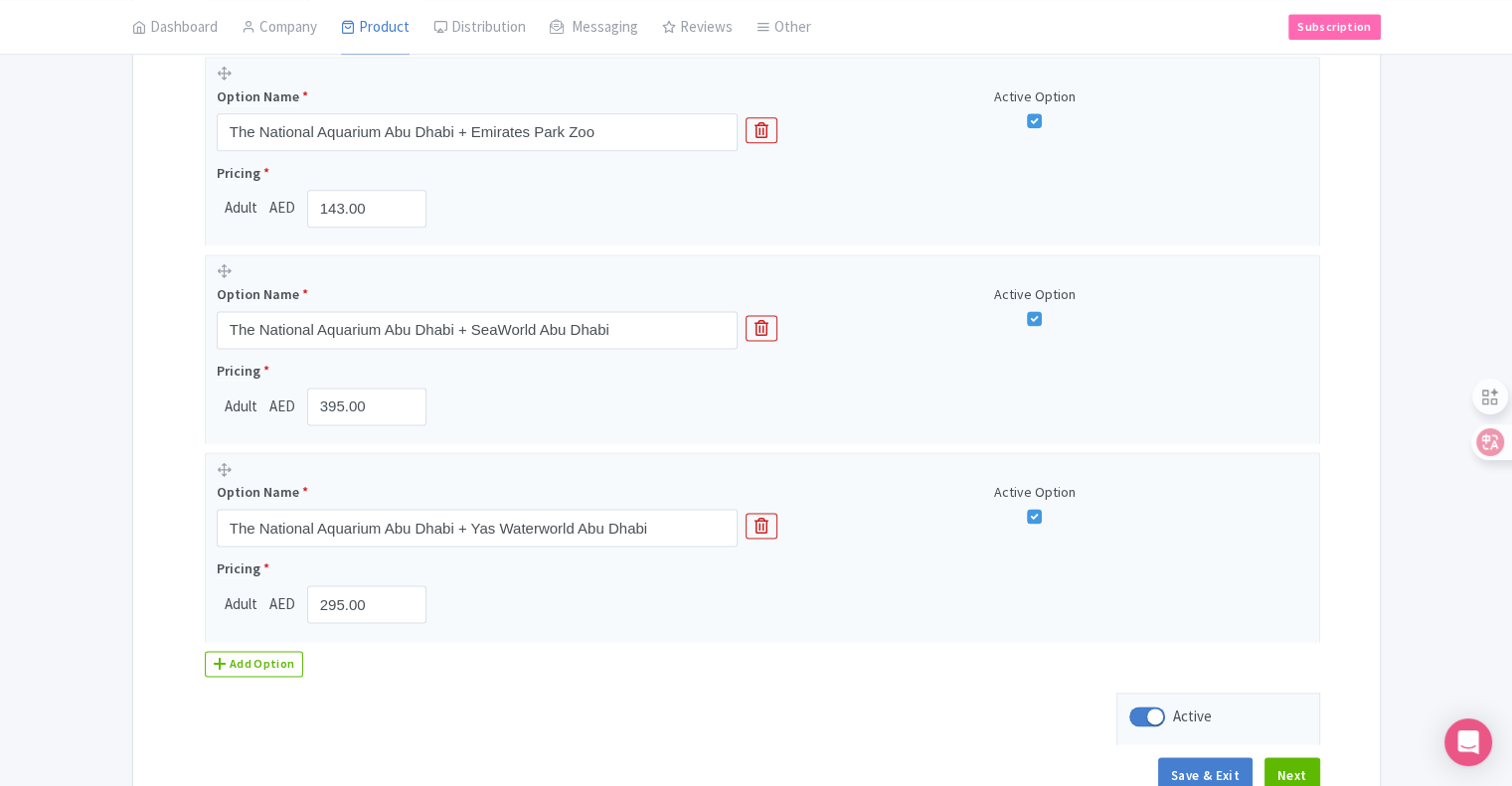 scroll, scrollTop: 2703, scrollLeft: 0, axis: vertical 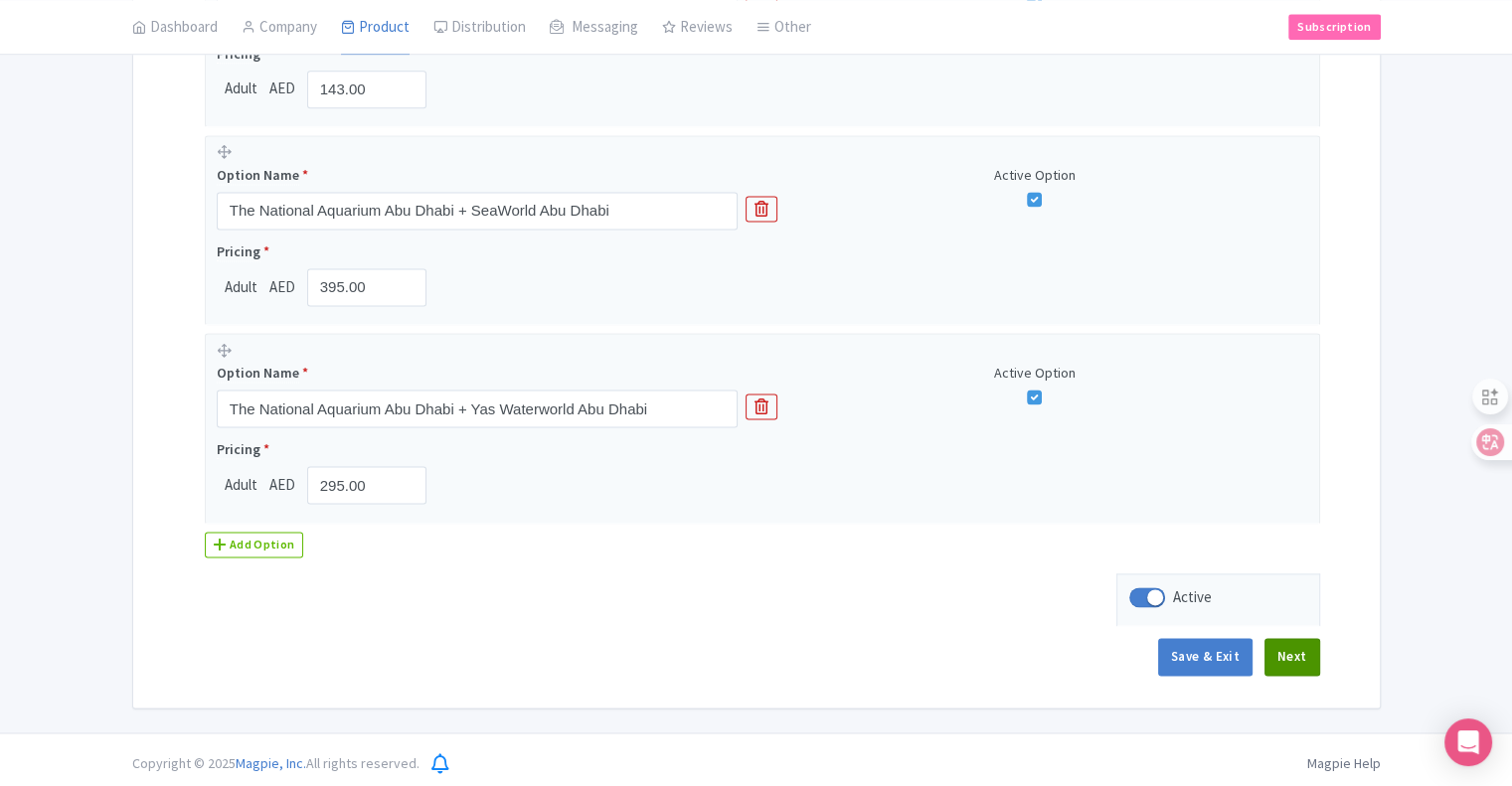 type on "77.99" 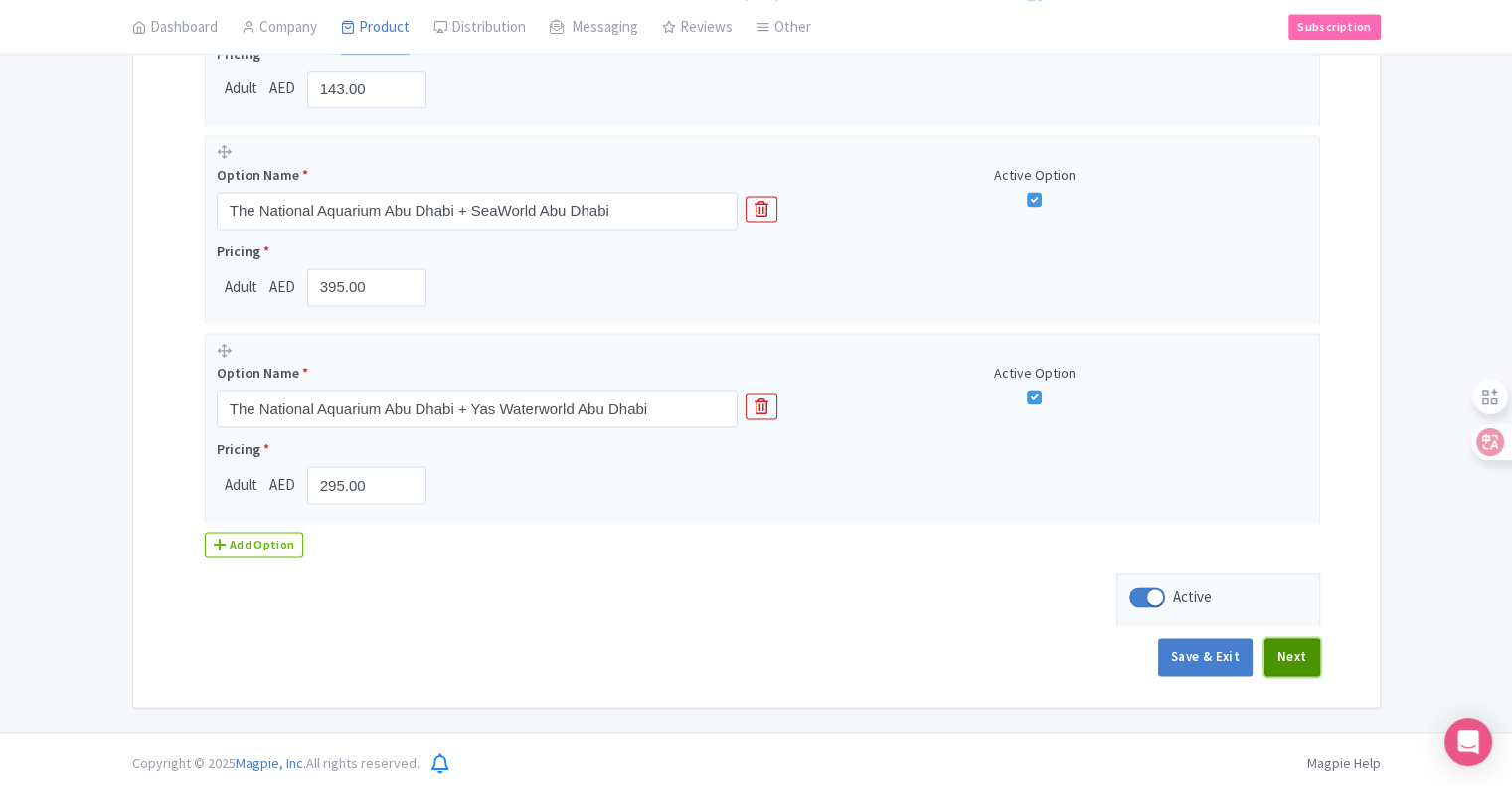 click on "Next" at bounding box center (1292, 657) 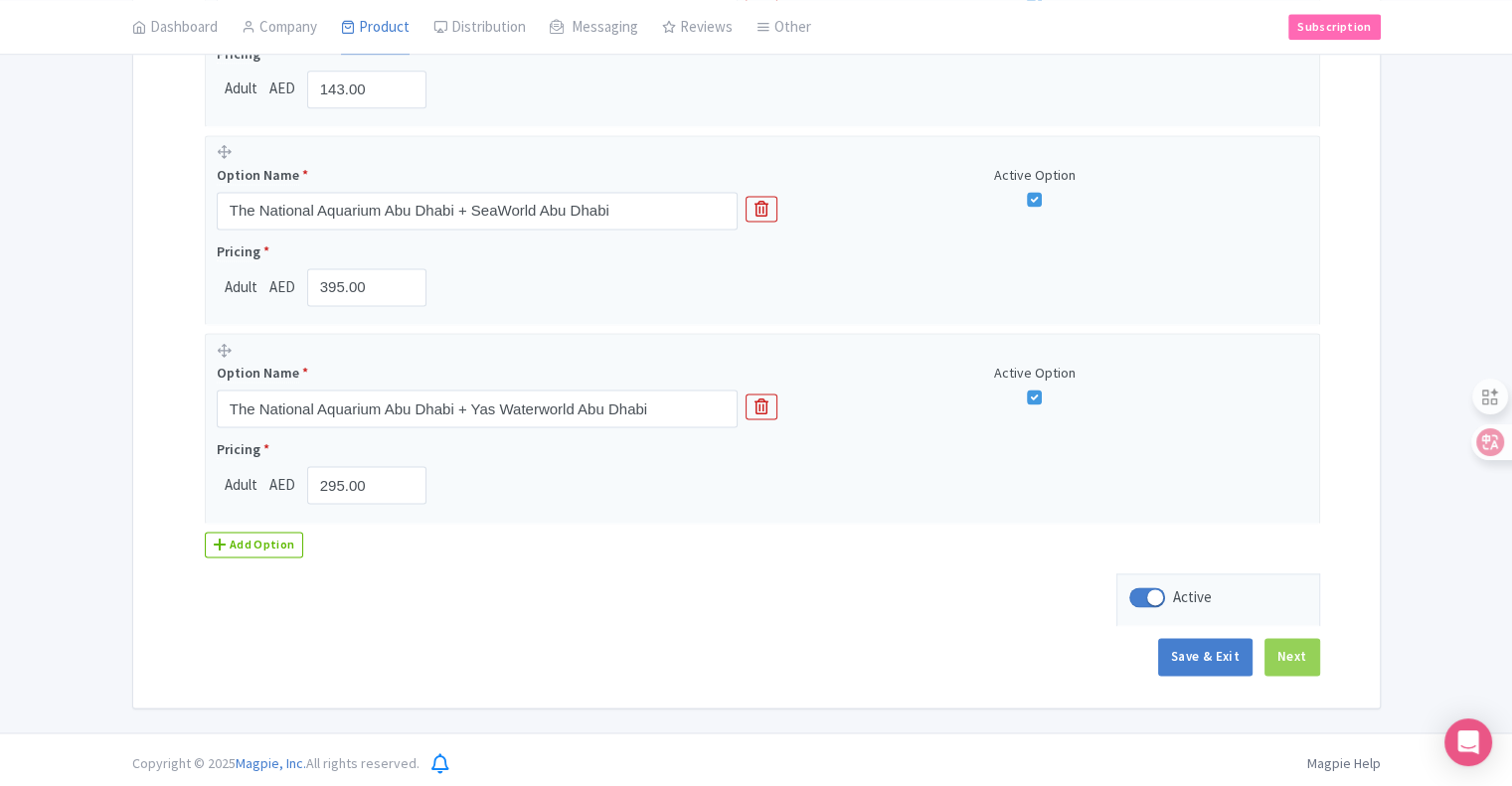 scroll, scrollTop: 434, scrollLeft: 0, axis: vertical 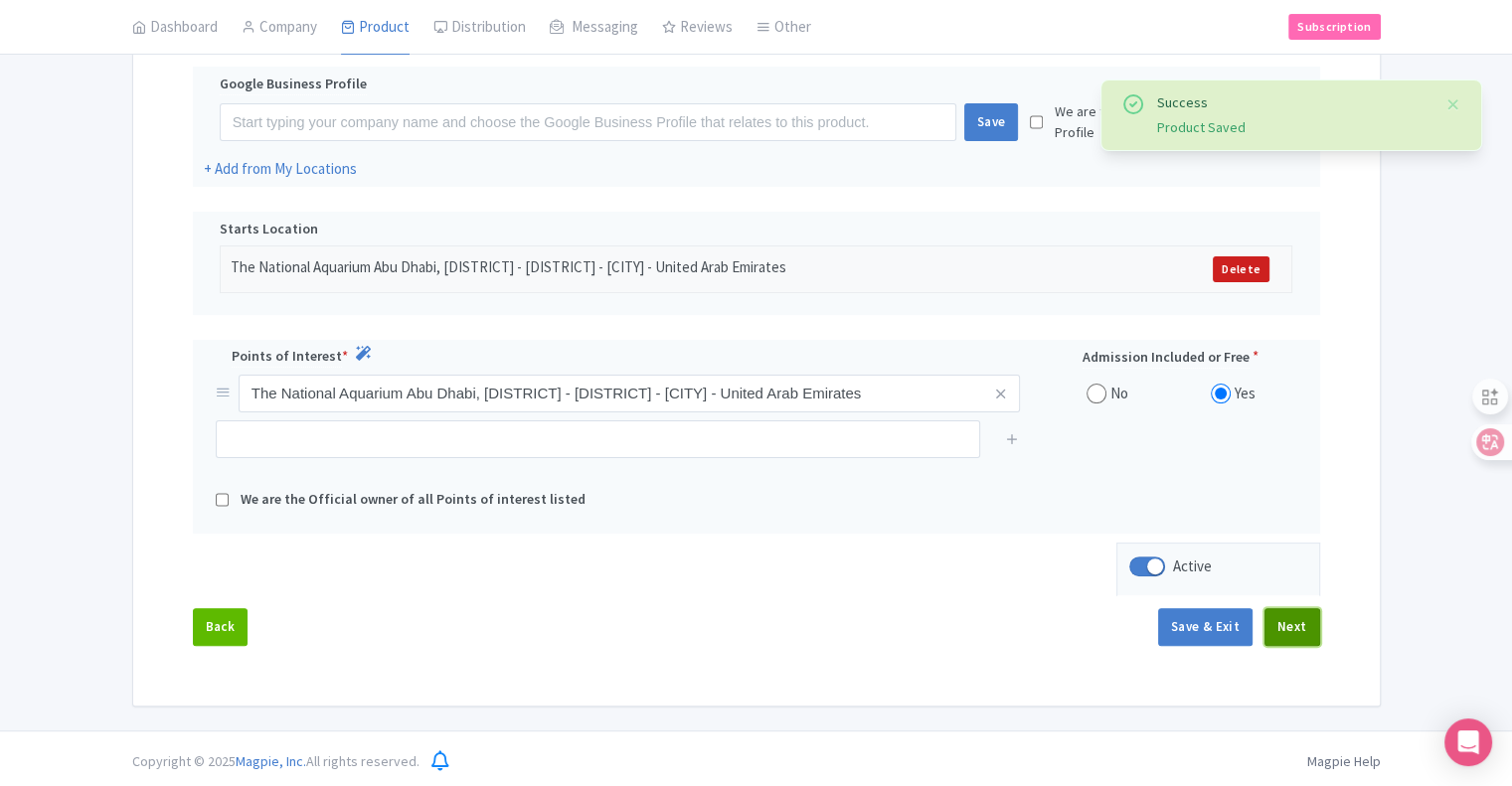 click on "Next" at bounding box center [1292, 627] 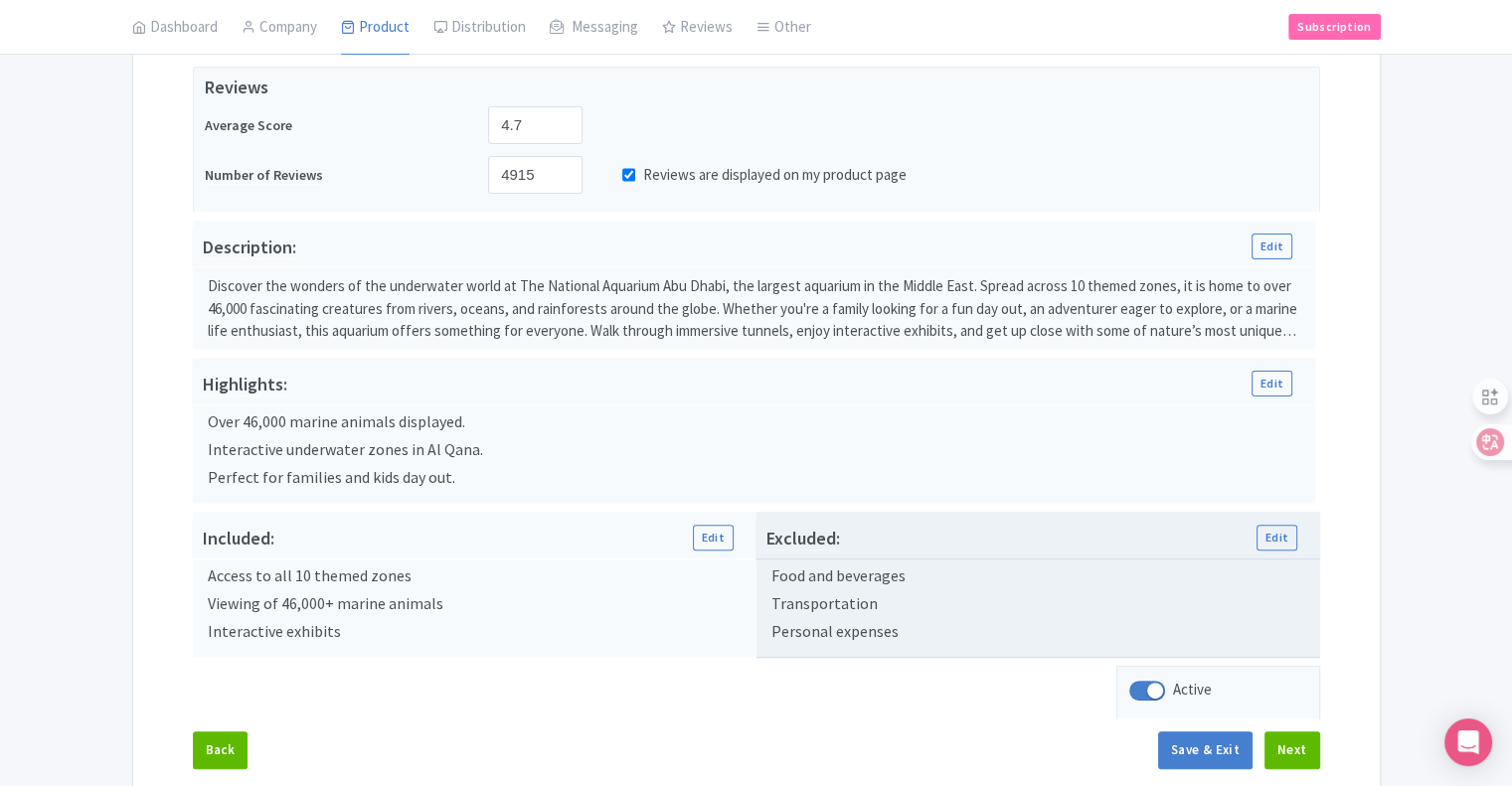 scroll, scrollTop: 532, scrollLeft: 0, axis: vertical 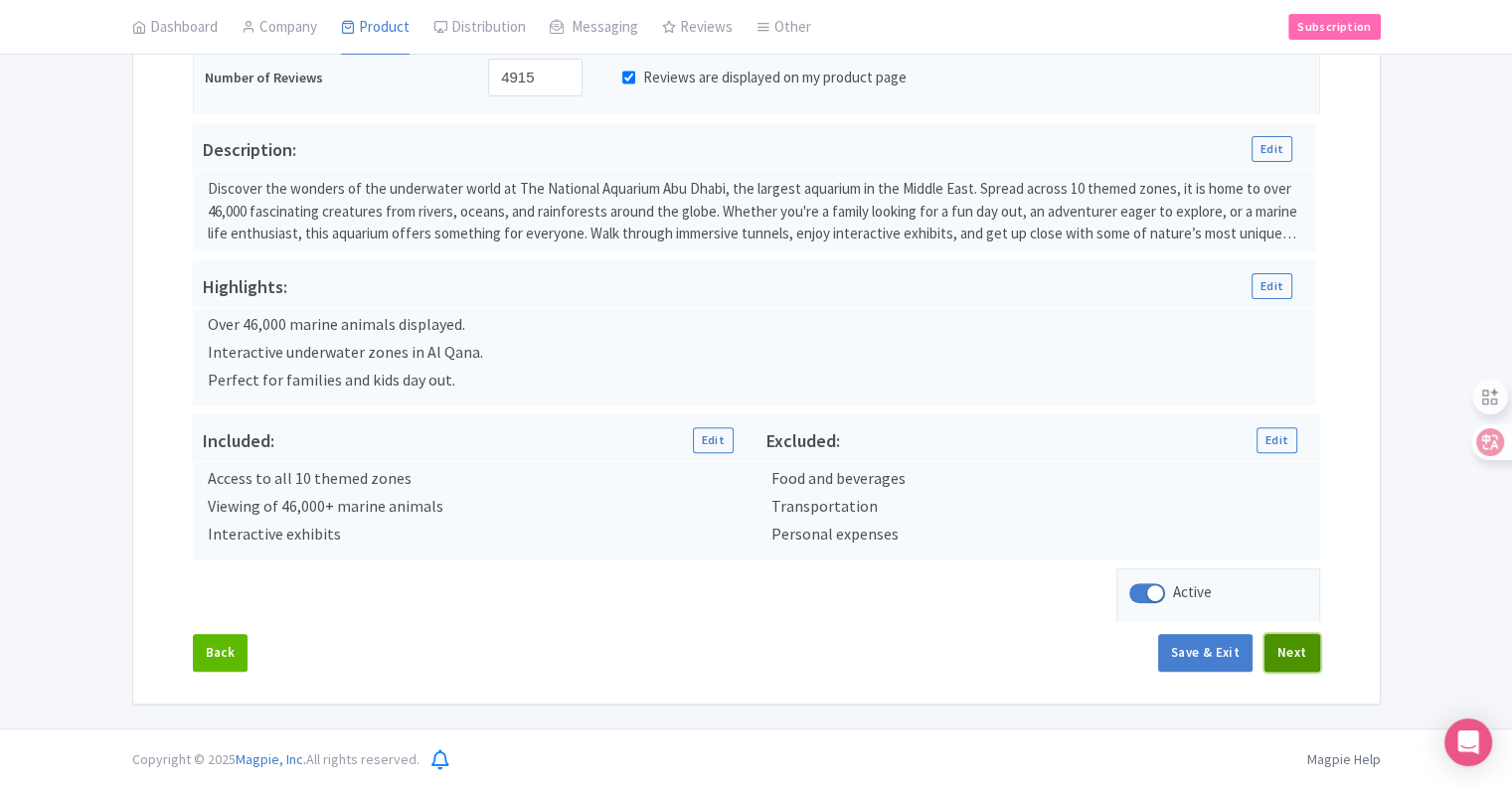 click on "Next" at bounding box center [1292, 653] 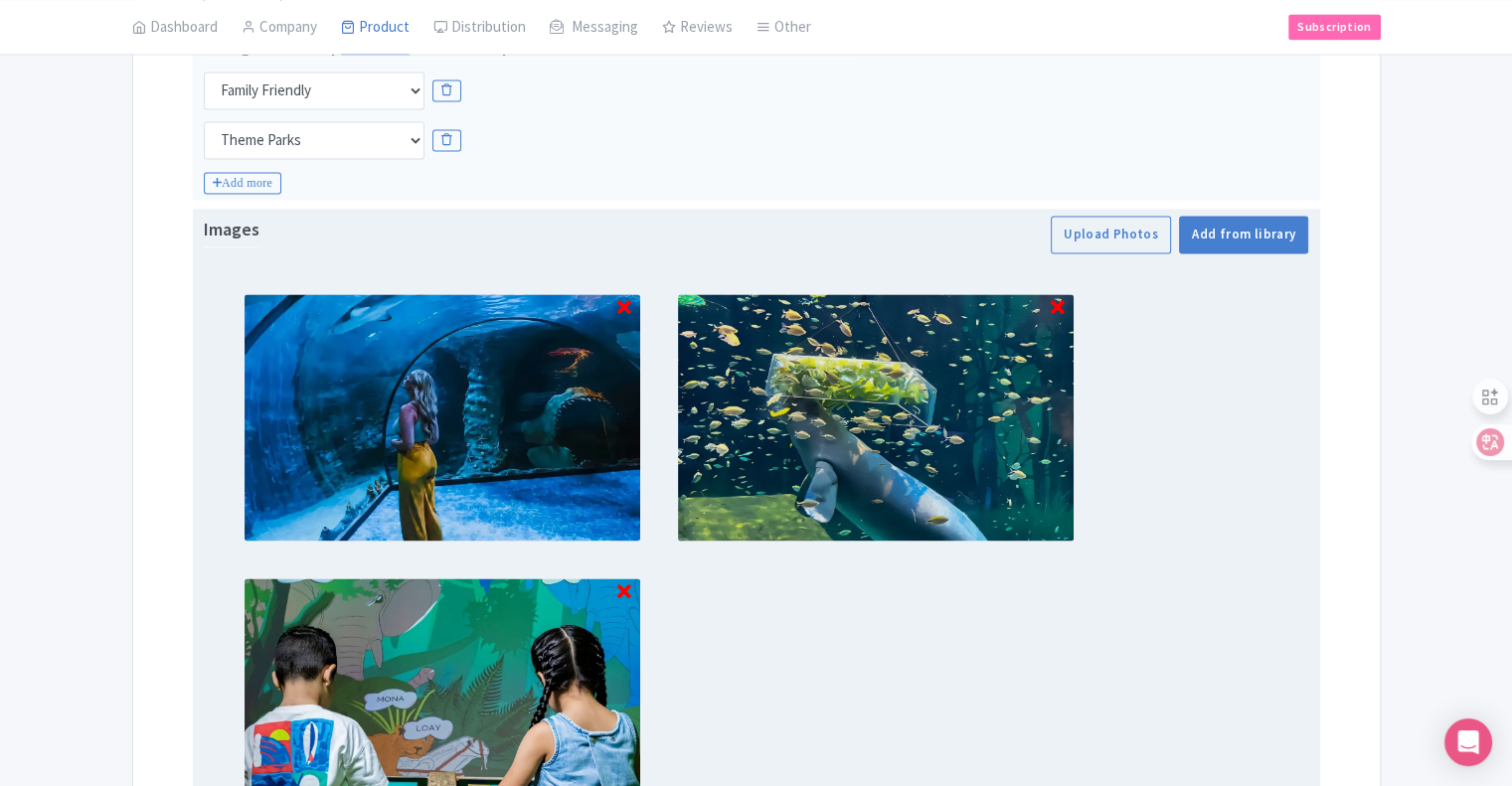 scroll, scrollTop: 3323, scrollLeft: 0, axis: vertical 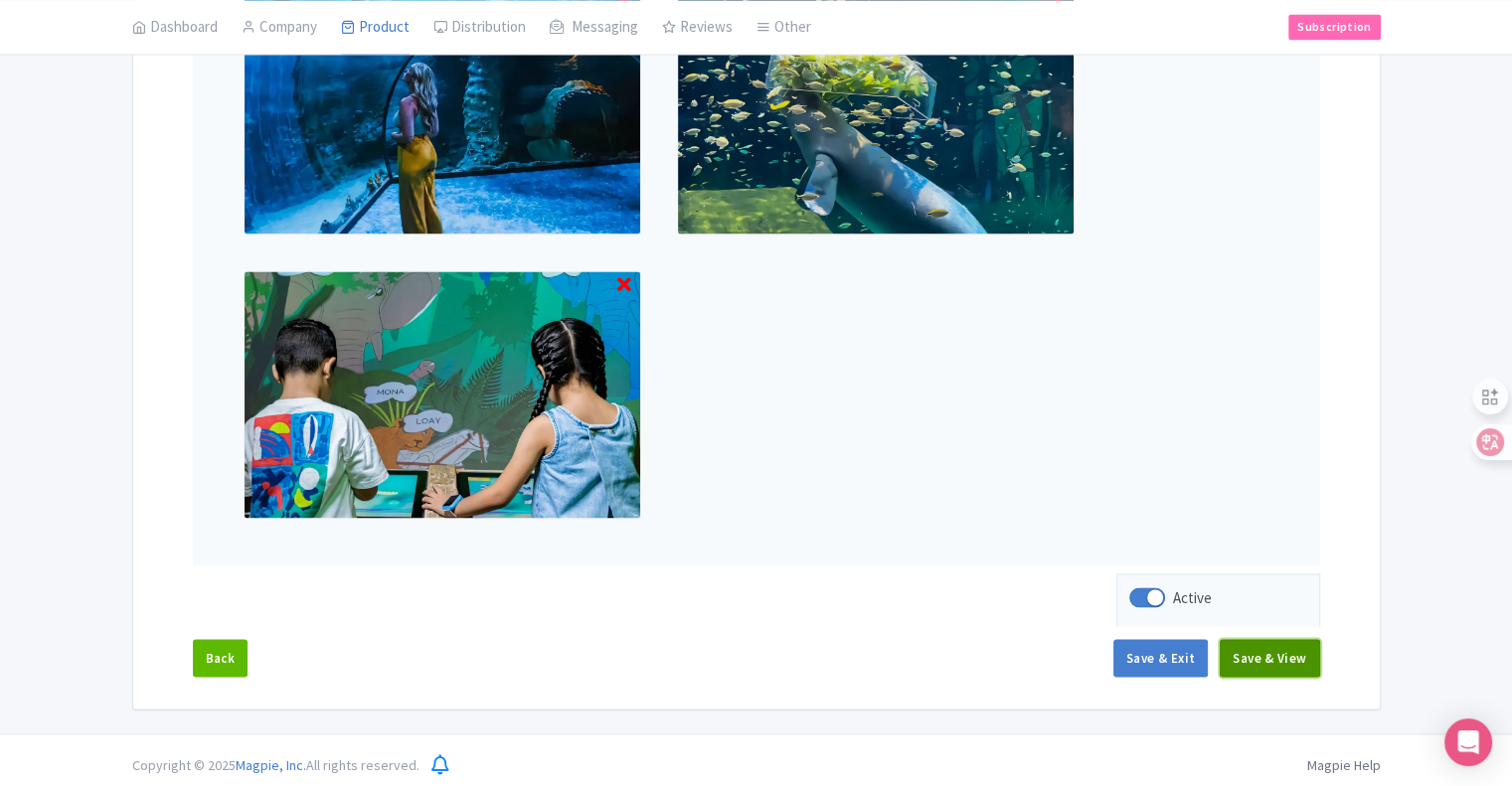 click on "Save & View" at bounding box center (1269, 658) 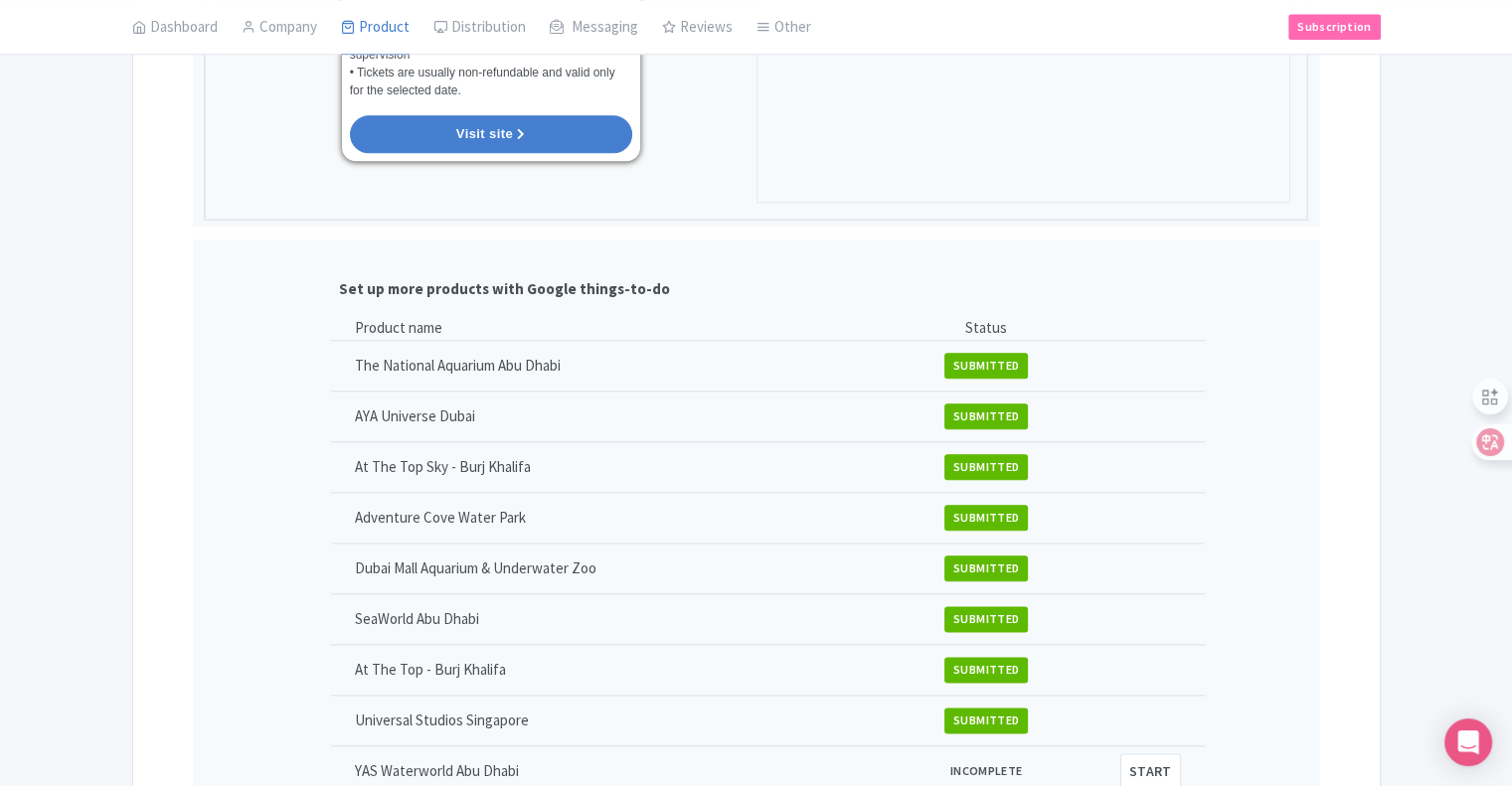 scroll, scrollTop: 2344, scrollLeft: 0, axis: vertical 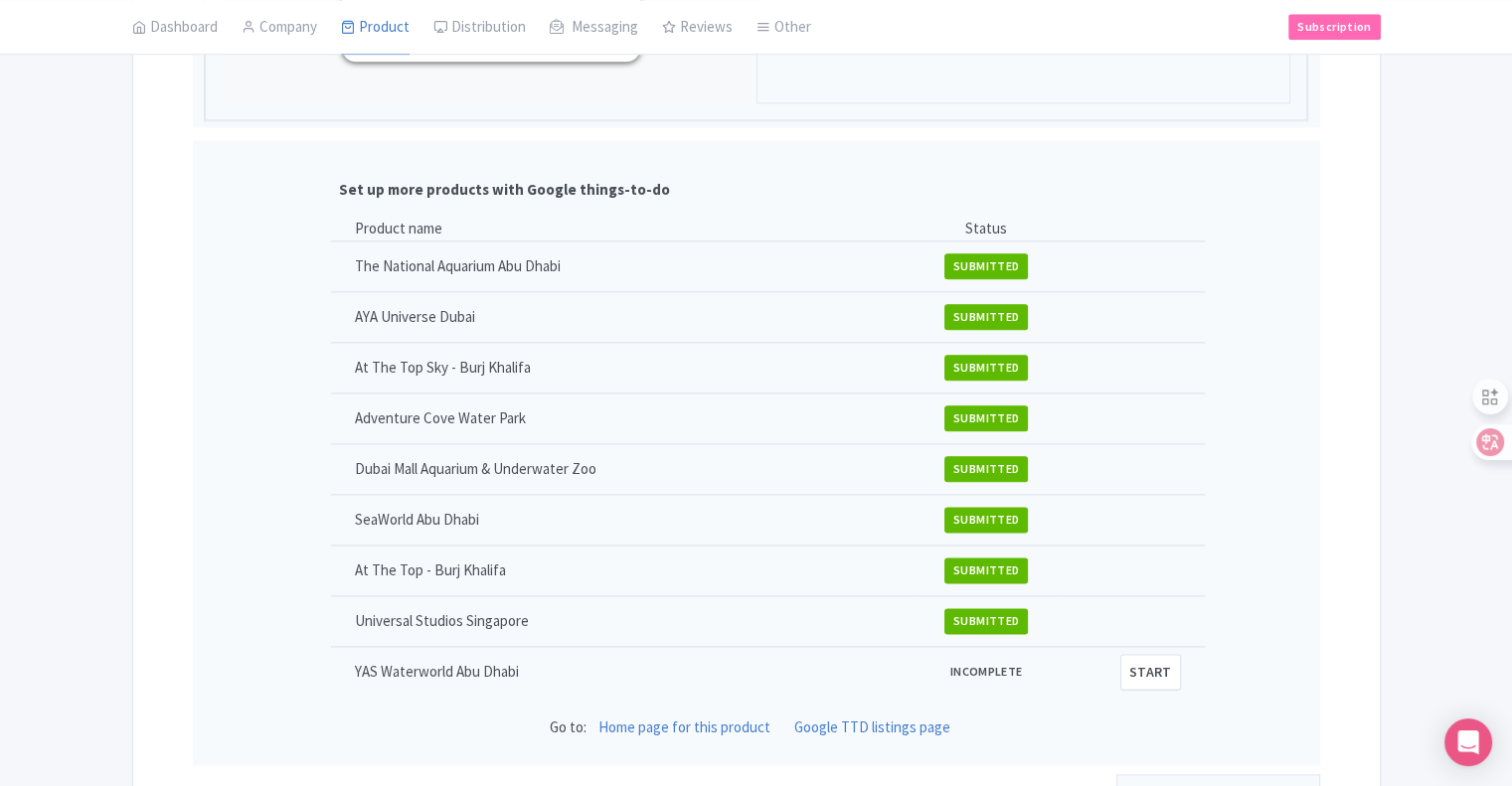 click on "Success
Product Saved
← Back to Products
The National Aquarium Abu Dhabi
ID# ZDQLUW
Content
Distribution
Google  Things to do
Optimization
Audio
Active
Inactive
Building
Archived
Save
Actions
View on Magpie
Customer View
Industry Partner View
Download
Excel
Word
All Images ZIP
Share Products
Delete Product
Create new version
Confirm Copy Operation
Yes, Copy
Cancel
You are currently editing a version of this product: Primary Product
General
Booking Info
Locations
Settings
Pricing
Gallery
Itinerary" at bounding box center [756, -646] 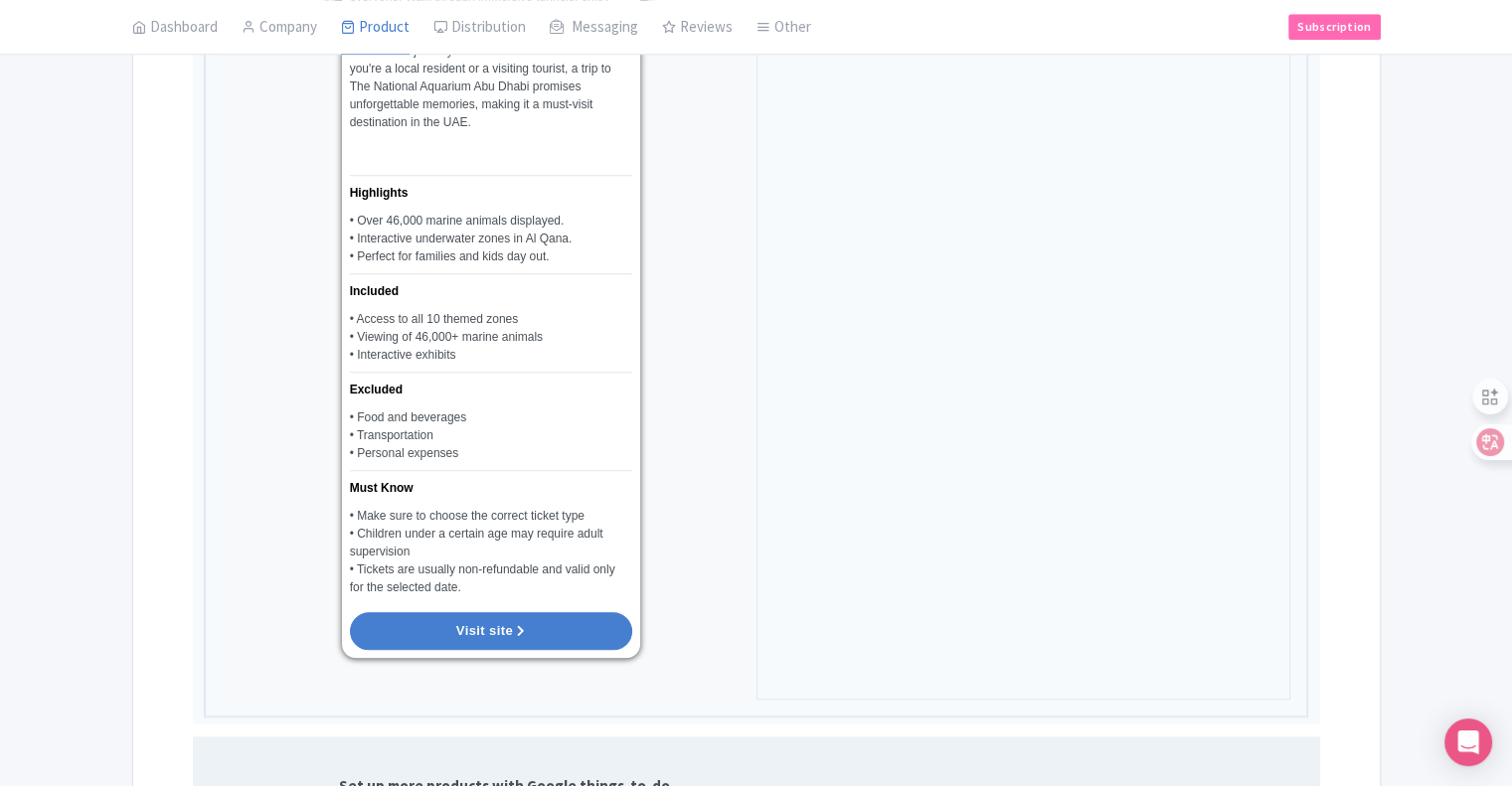 scroll, scrollTop: 854, scrollLeft: 0, axis: vertical 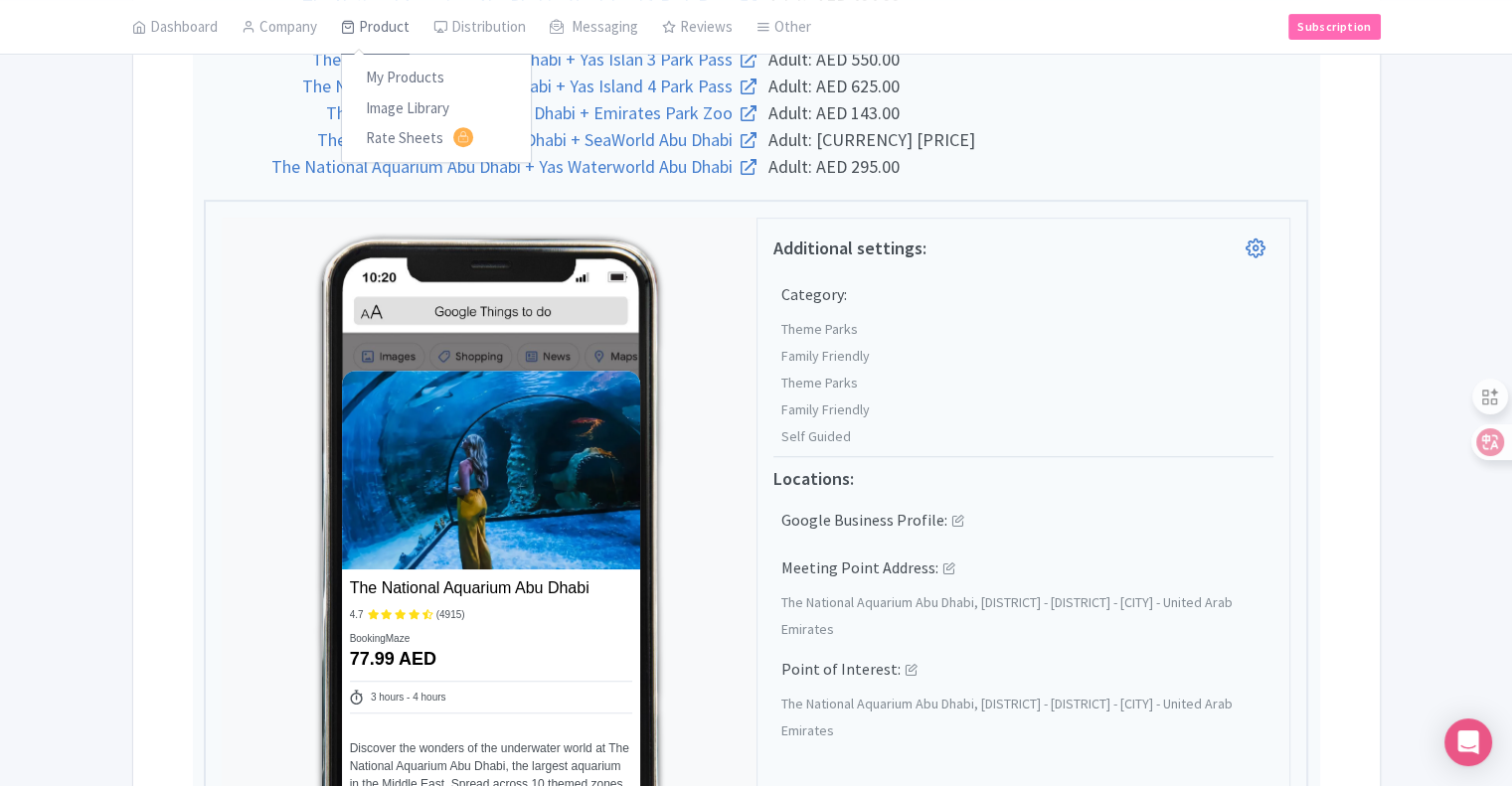 click on "Product" at bounding box center [375, 28] 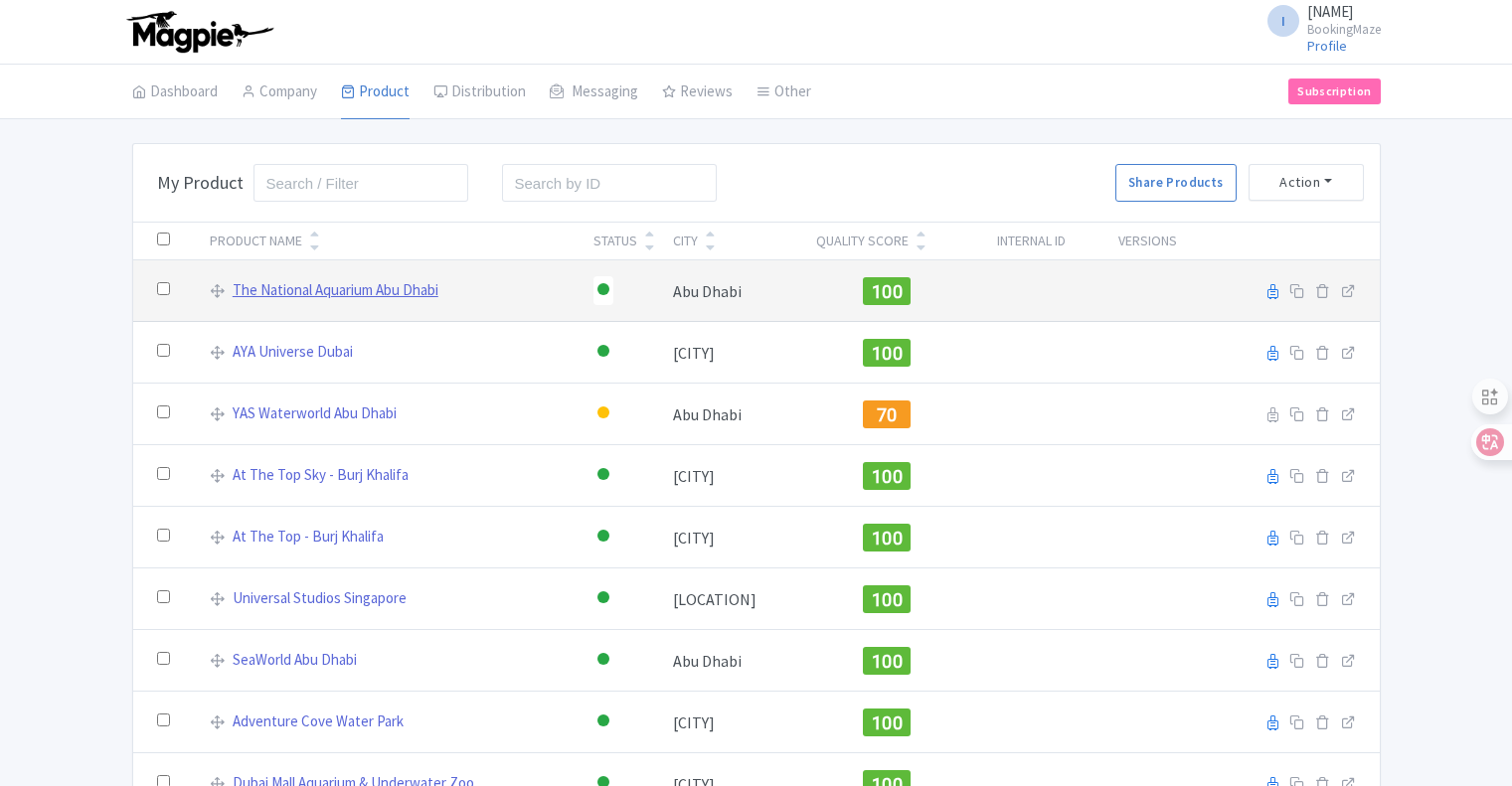 scroll, scrollTop: 0, scrollLeft: 0, axis: both 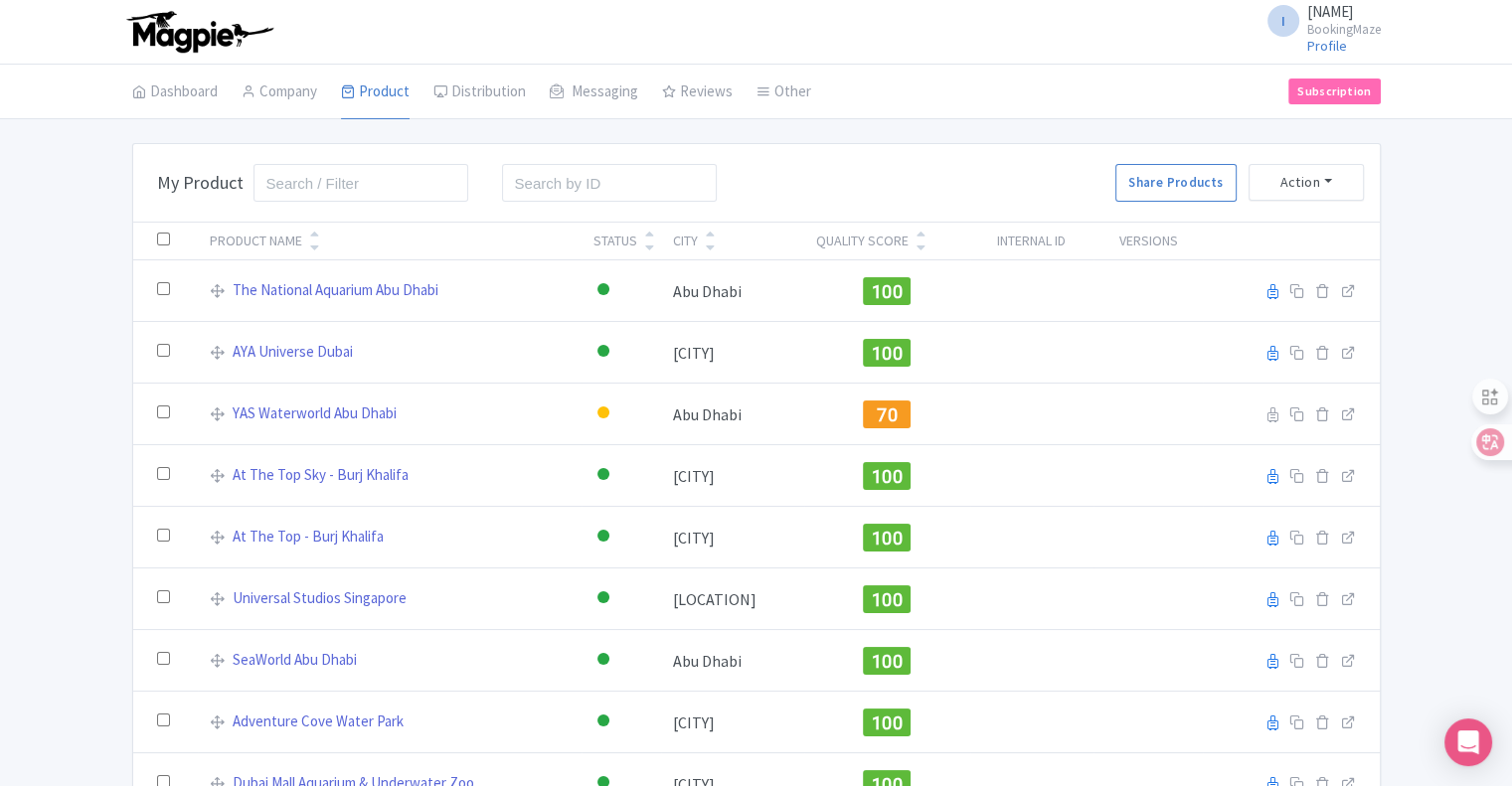 click on "Dashboard
Company
Product
My Products
Image Library
Rate Sheets
Distribution
Manage Resellers
Manage Contacts
Product Listings
Listings Optimizer
Affiliate
Promotions
Messaging
Outbox
New Announcement
Manage Message Templates
Reviews
Review Dashboard
Manage
Analytics
Tools
Other
Help Documents
Connections
View All Magpie Products
Magpie Pricing
Subscription" at bounding box center [756, 92] 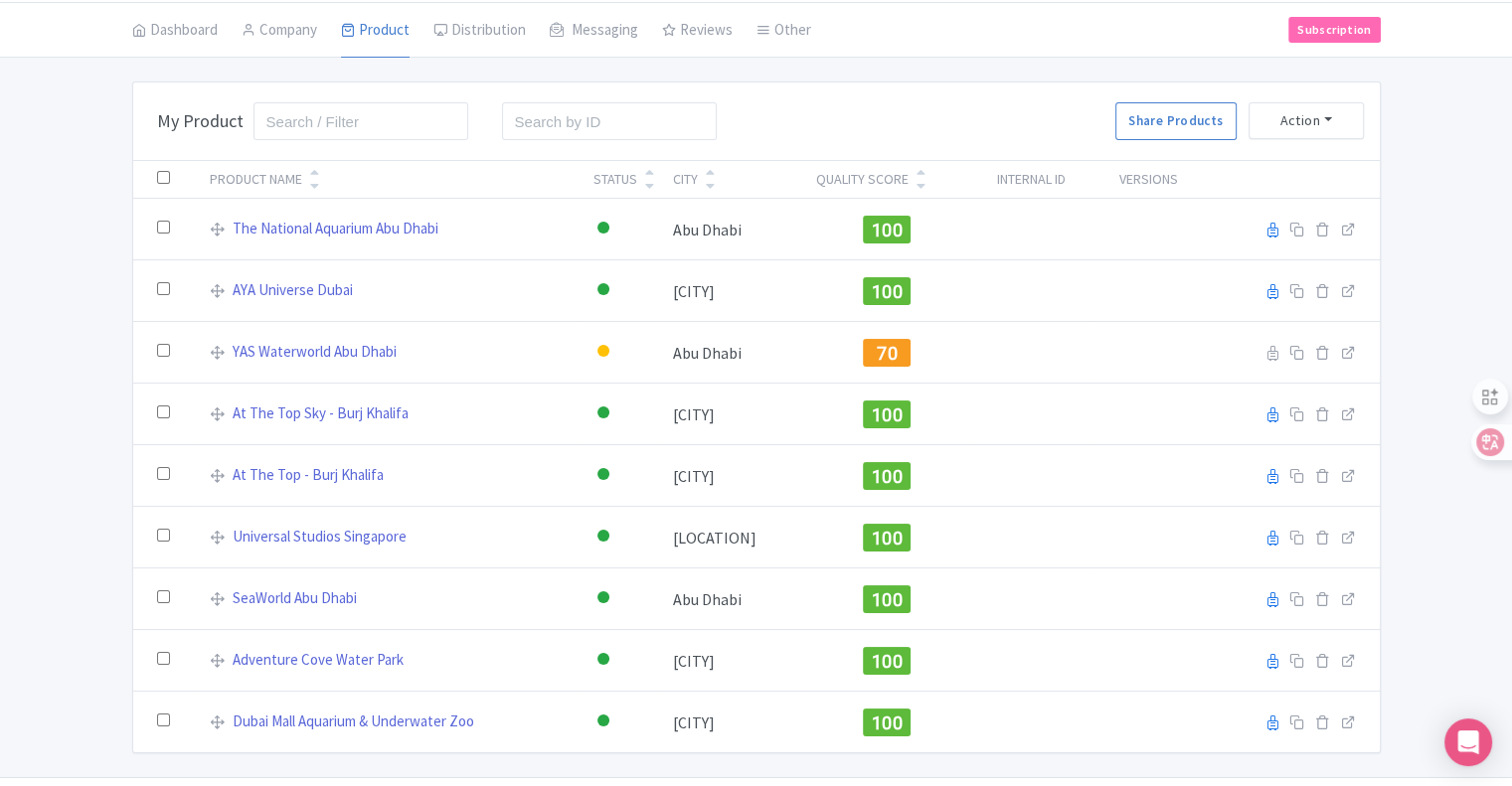 scroll, scrollTop: 89, scrollLeft: 0, axis: vertical 